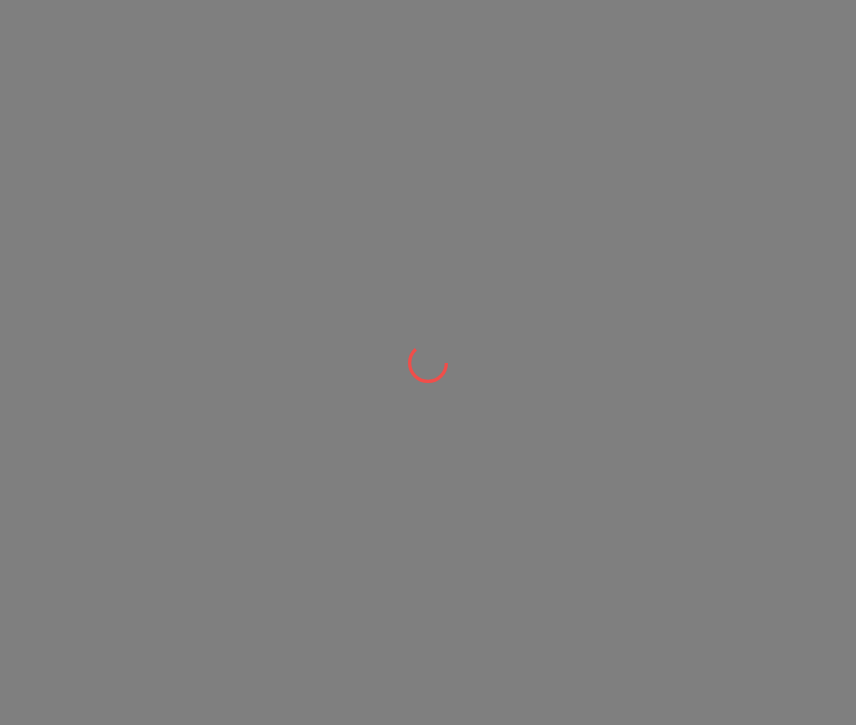 scroll, scrollTop: 0, scrollLeft: 0, axis: both 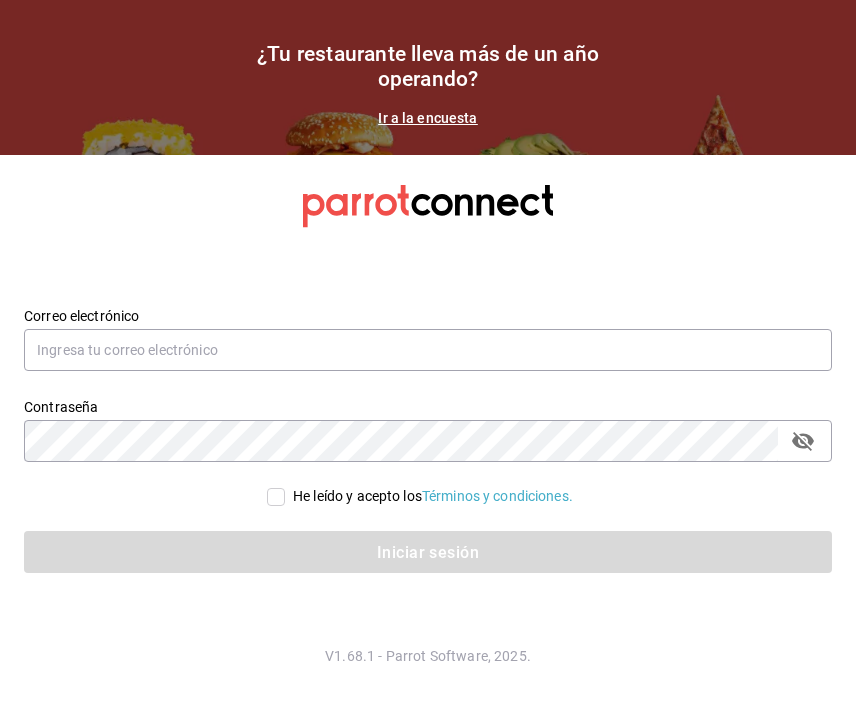 click on "Correo electrónico" at bounding box center [428, 340] 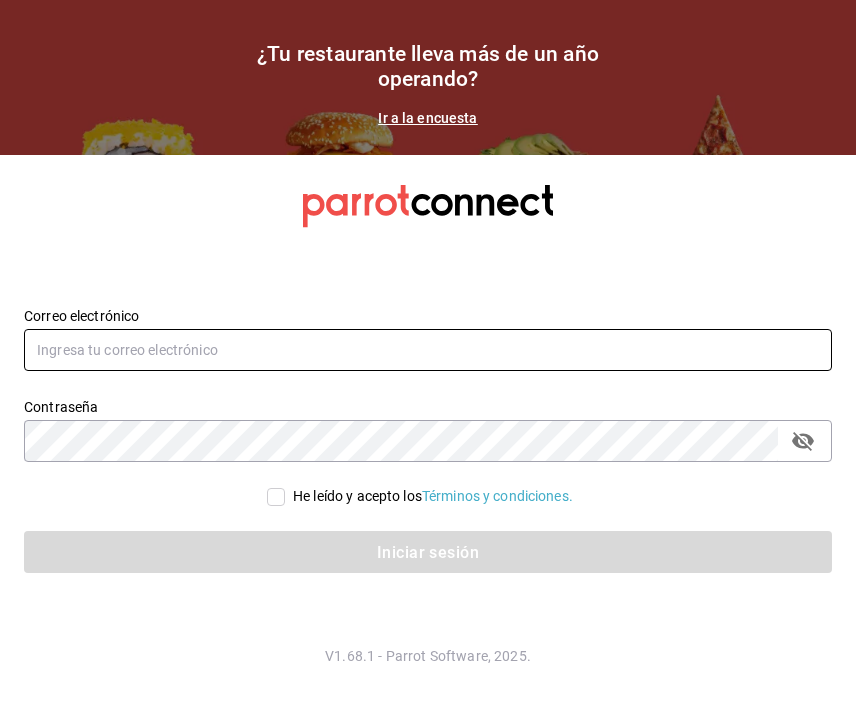 click at bounding box center [428, 350] 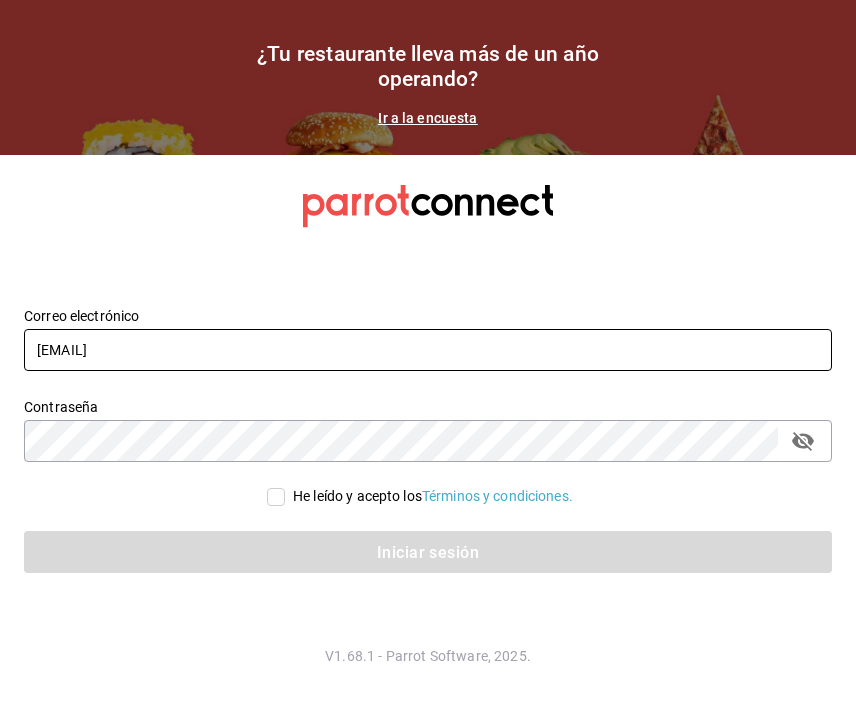 type on "[EMAIL]" 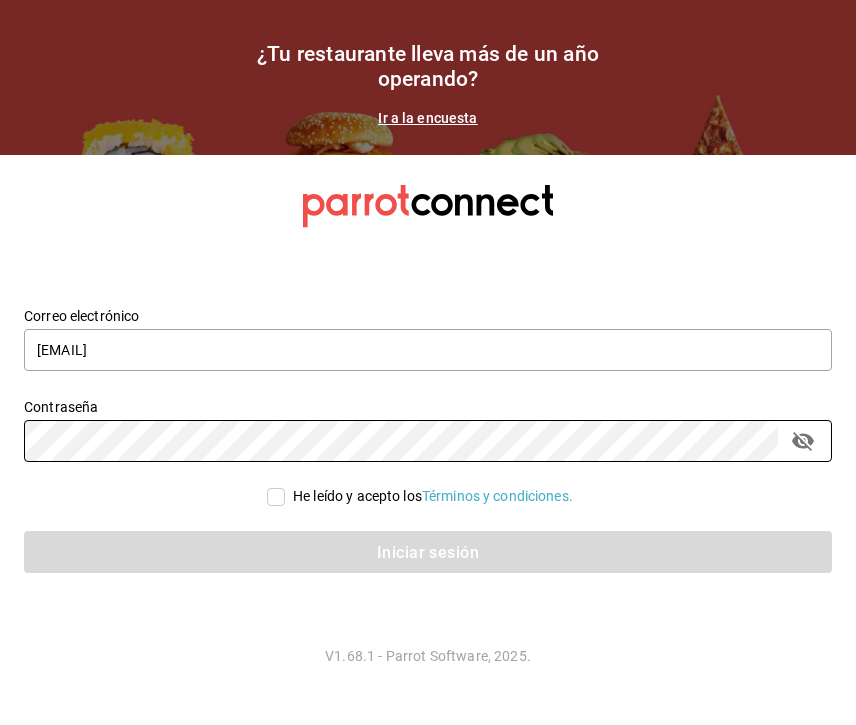 click on "He leído y acepto los  Términos y condiciones." at bounding box center [276, 497] 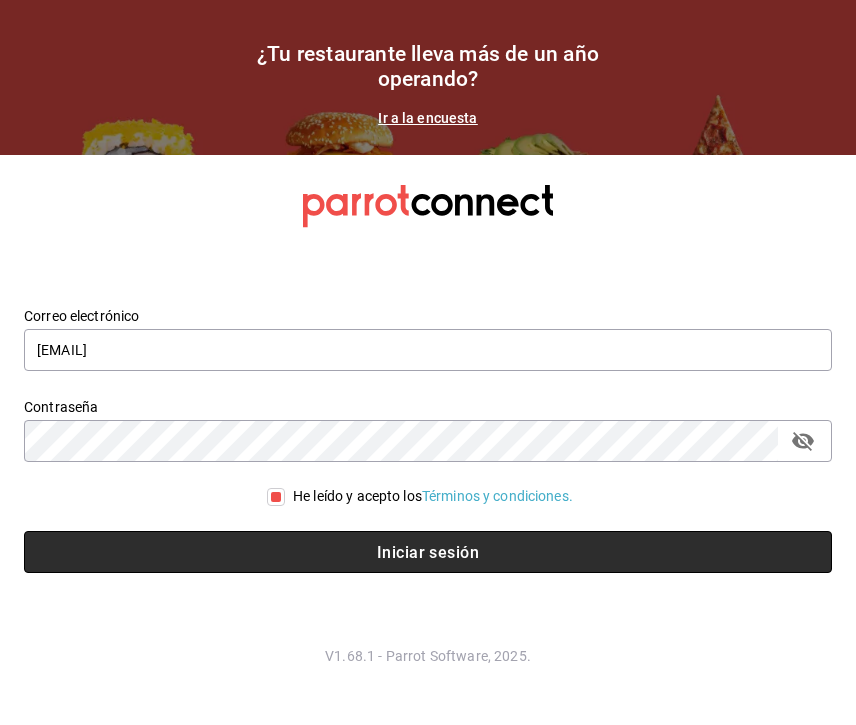 click on "Iniciar sesión" at bounding box center (428, 552) 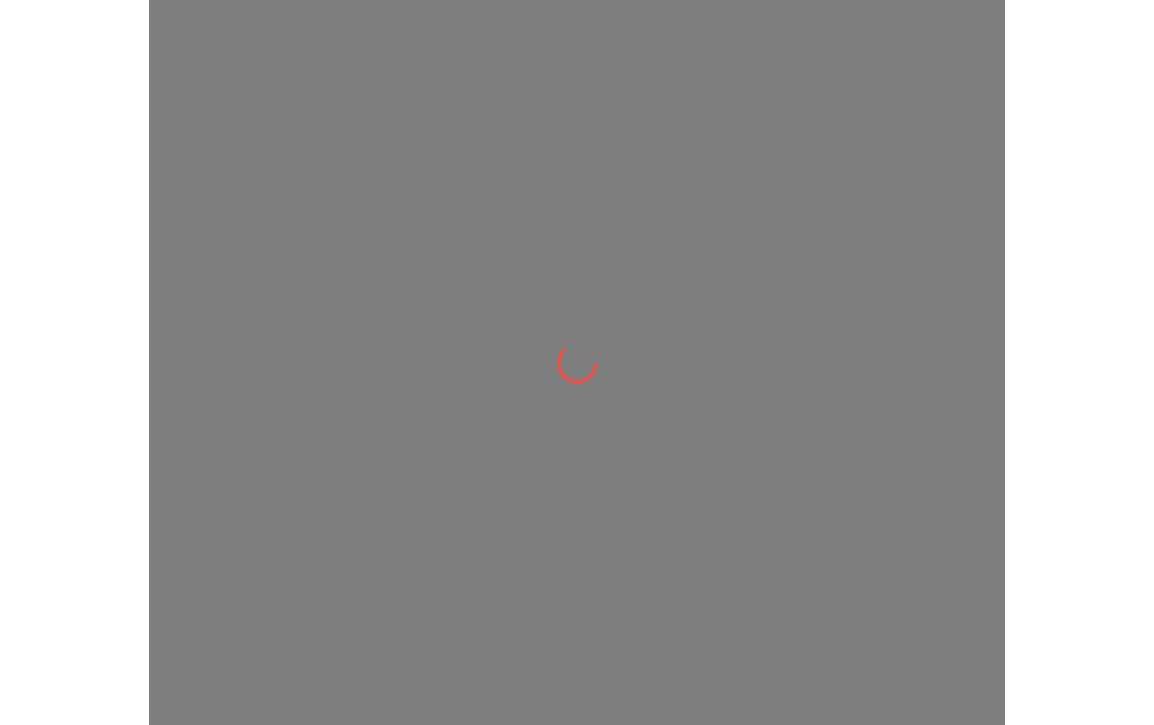 scroll, scrollTop: 0, scrollLeft: 0, axis: both 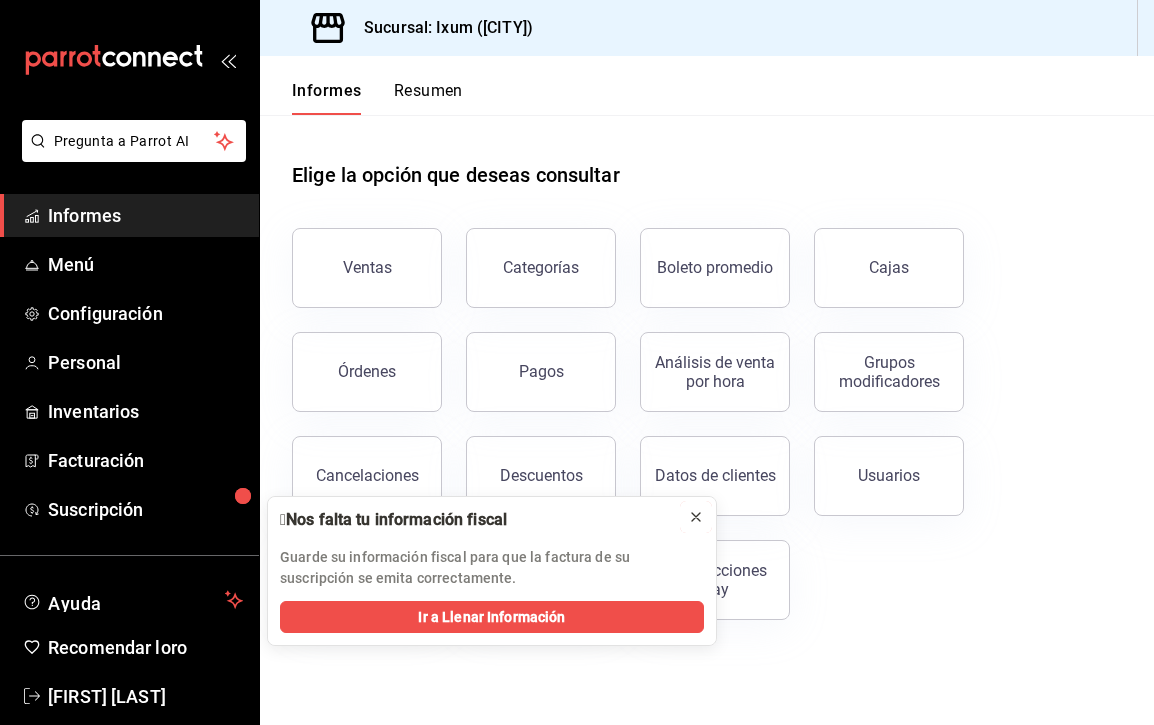 click 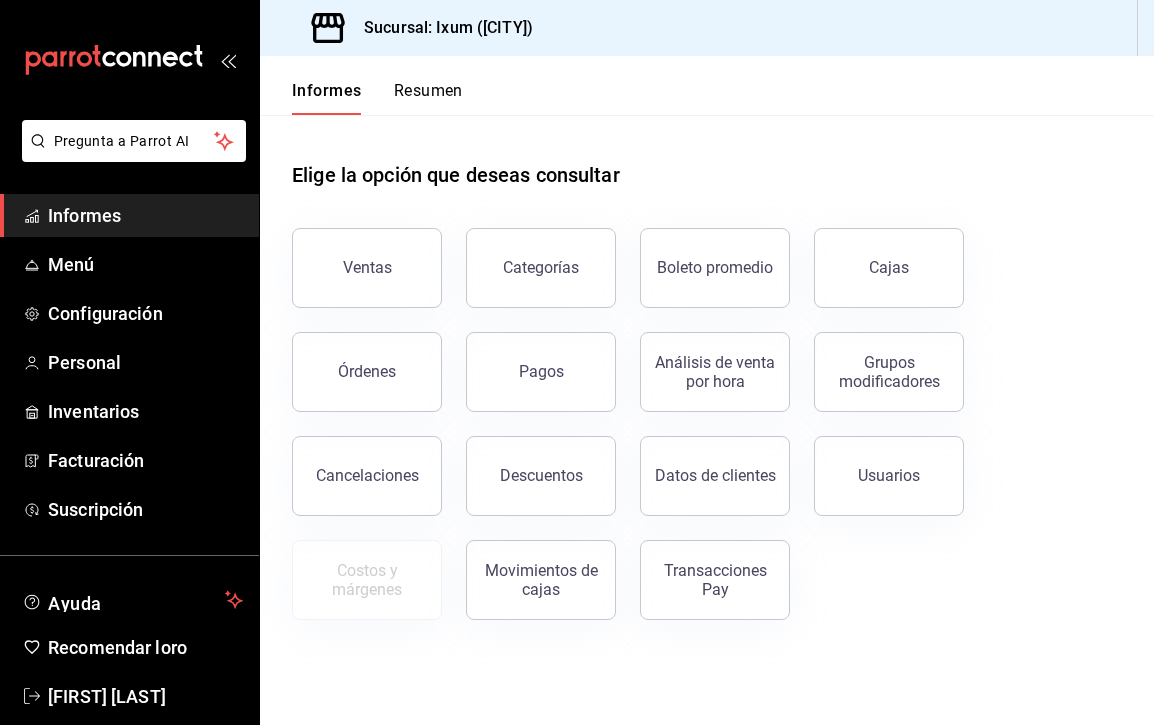 click on "Ventas Categorías Boleto promedio Cajas Órdenes Pagos Análisis de venta por hora Grupos modificadores Cancelaciones Descuentos Datos de clientes Usuarios Costos y márgenes Movimientos de cajas Transacciones Pay" at bounding box center [695, 412] 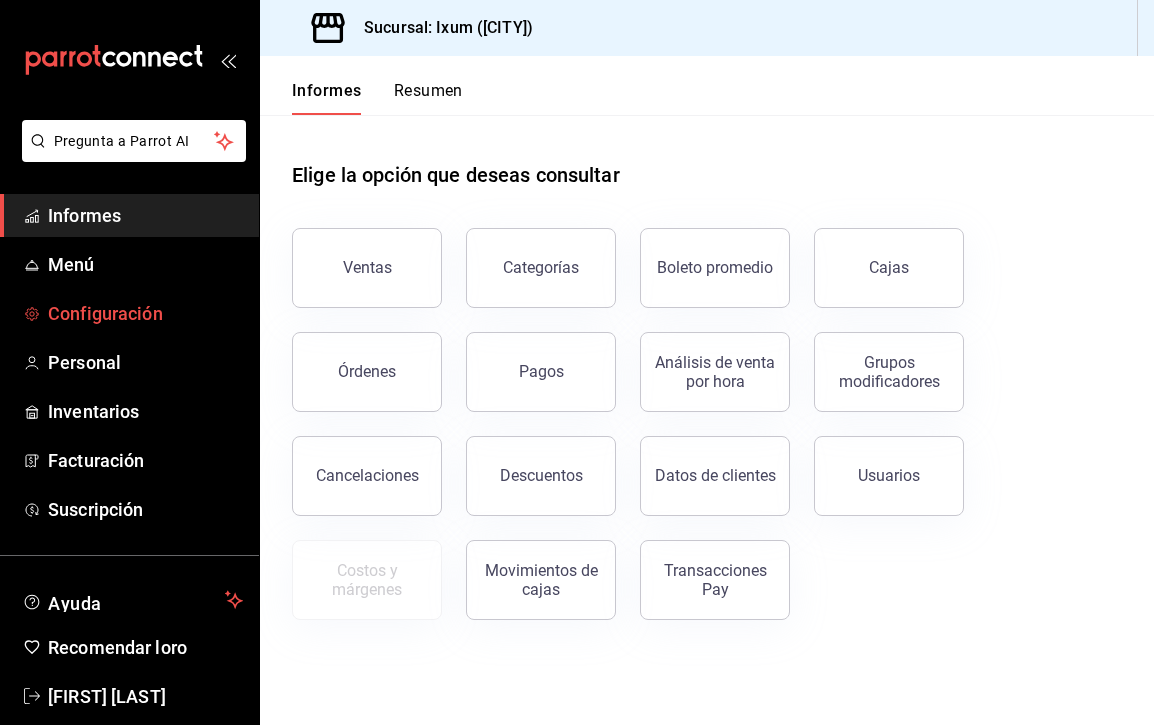 click on "Configuración" at bounding box center [105, 313] 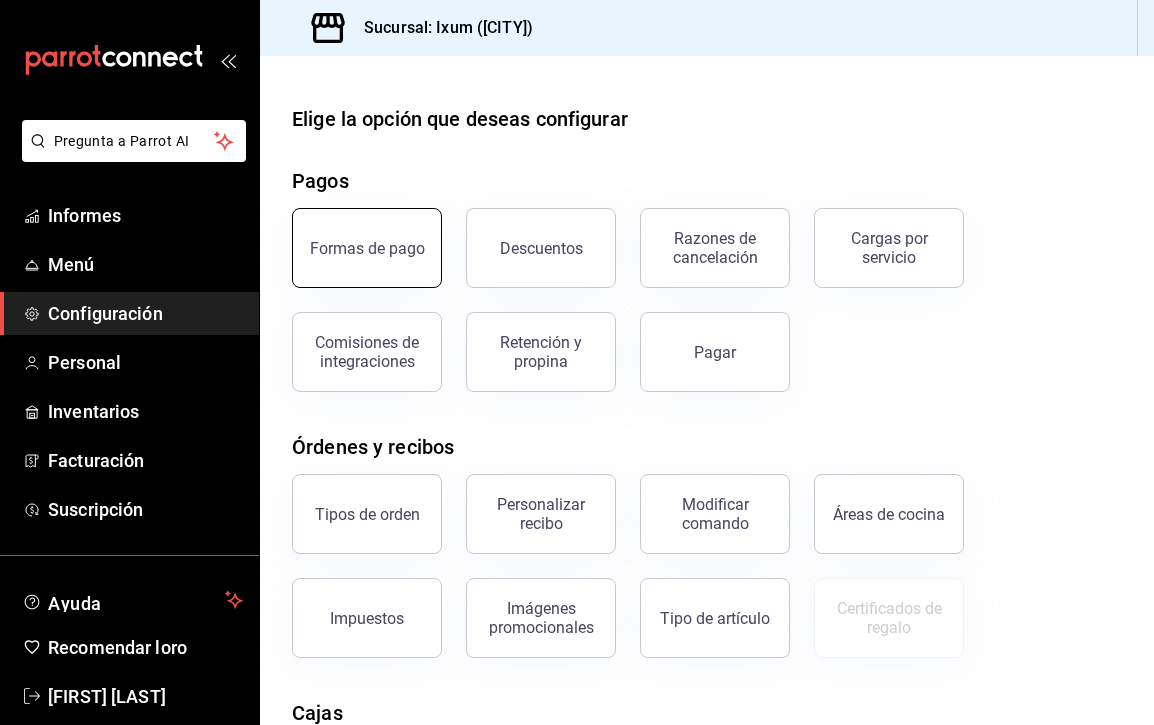 click on "Formas de pago" at bounding box center (367, 248) 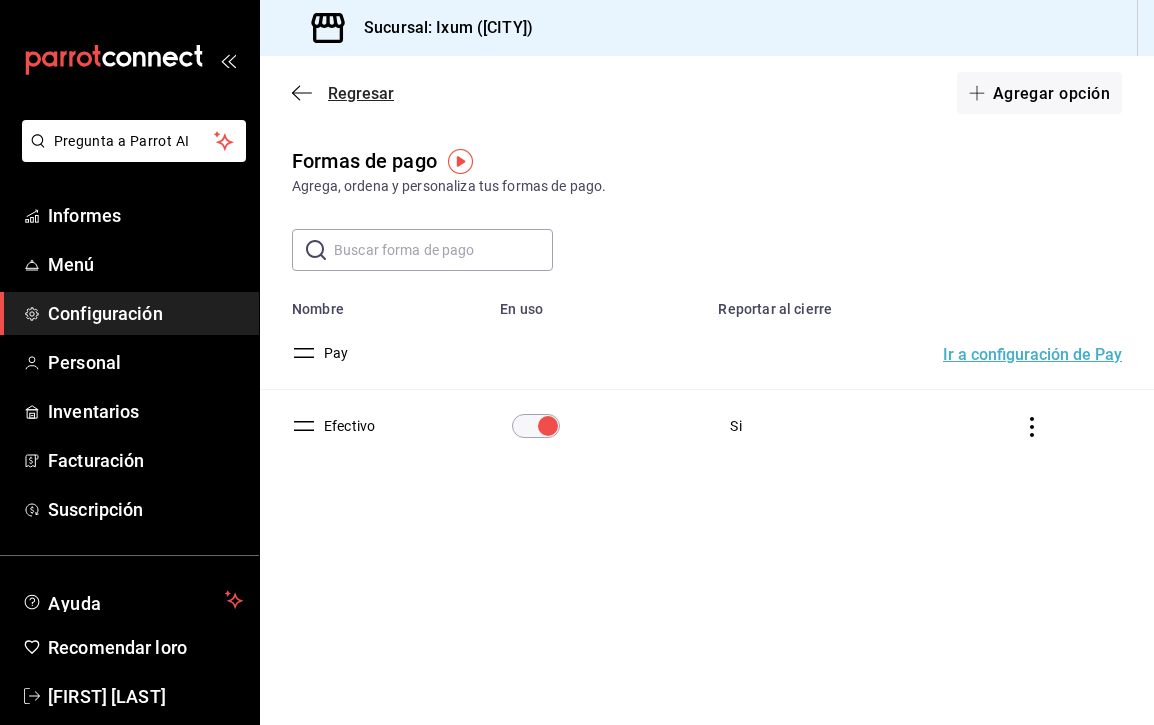 click 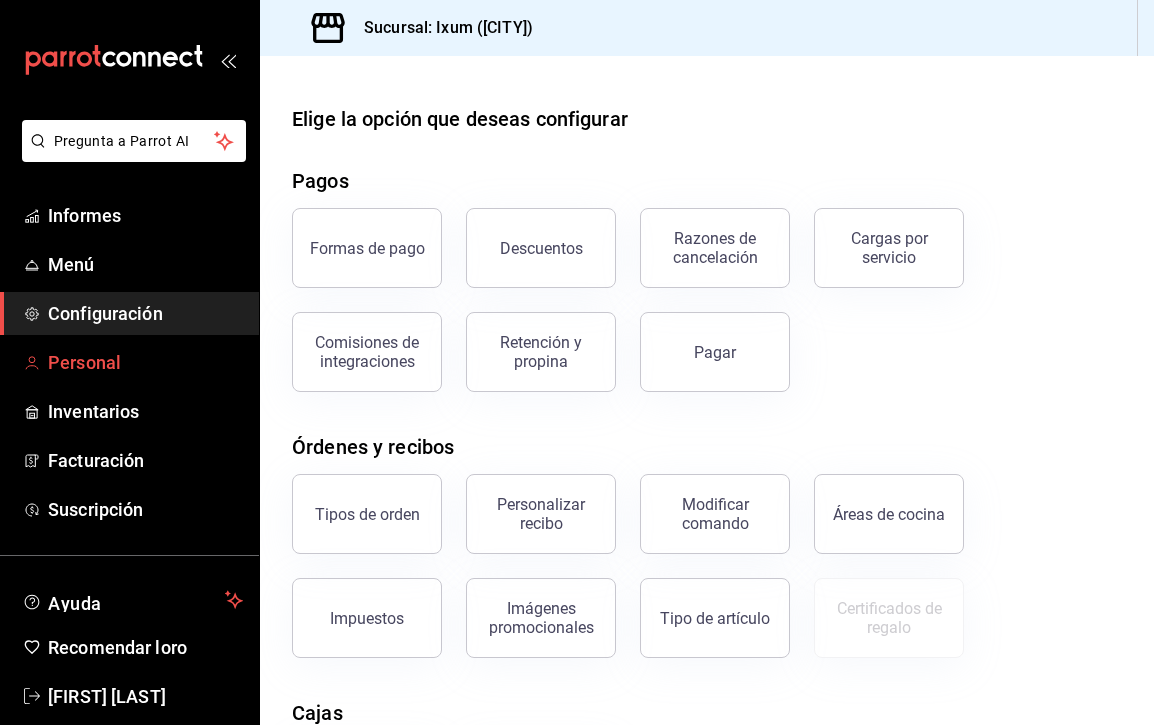 scroll, scrollTop: 29, scrollLeft: 0, axis: vertical 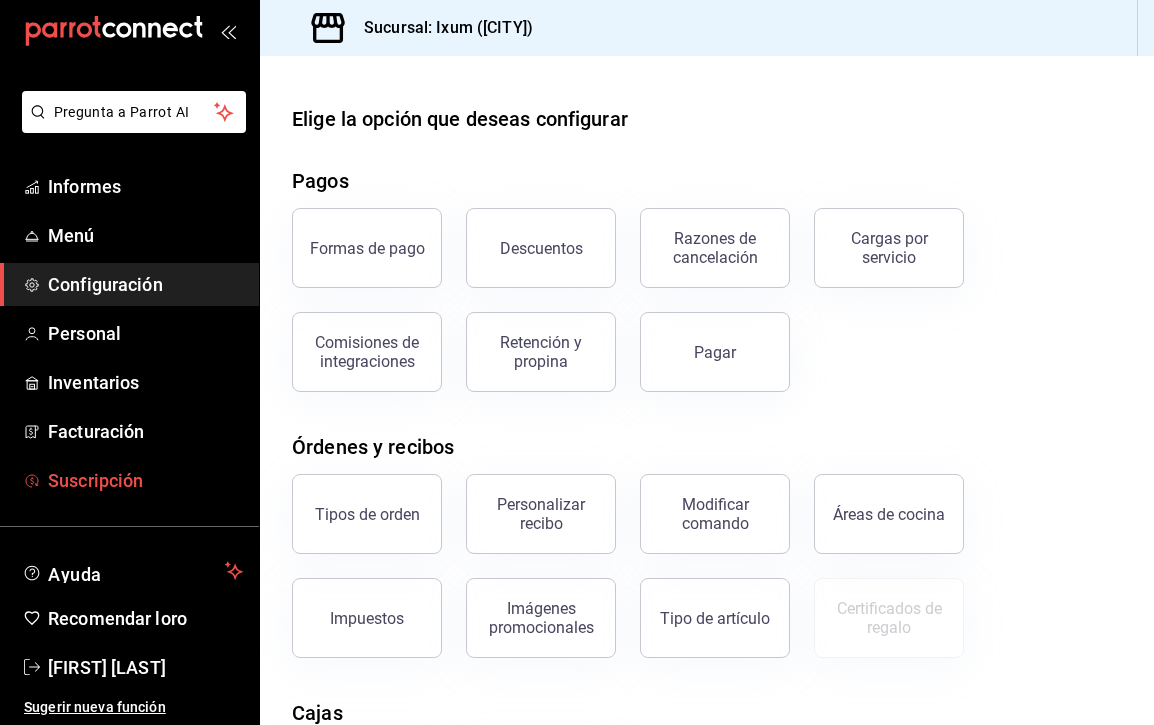 click on "Suscripción" at bounding box center (129, 480) 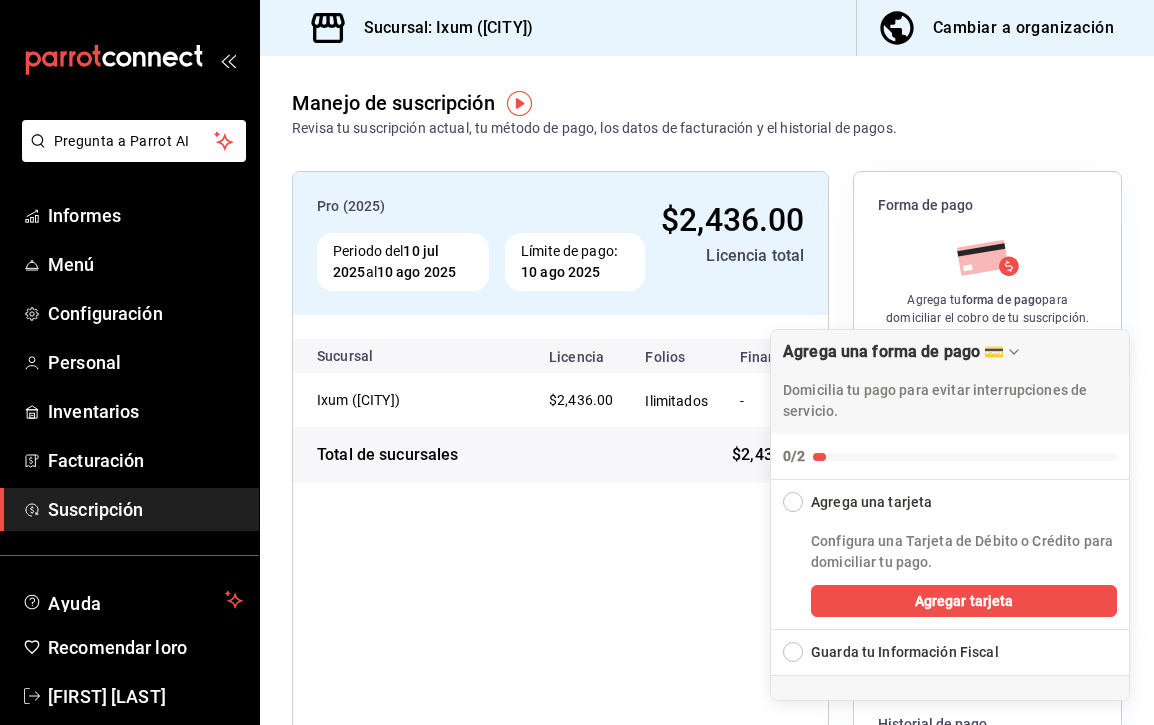 click at bounding box center [793, 502] 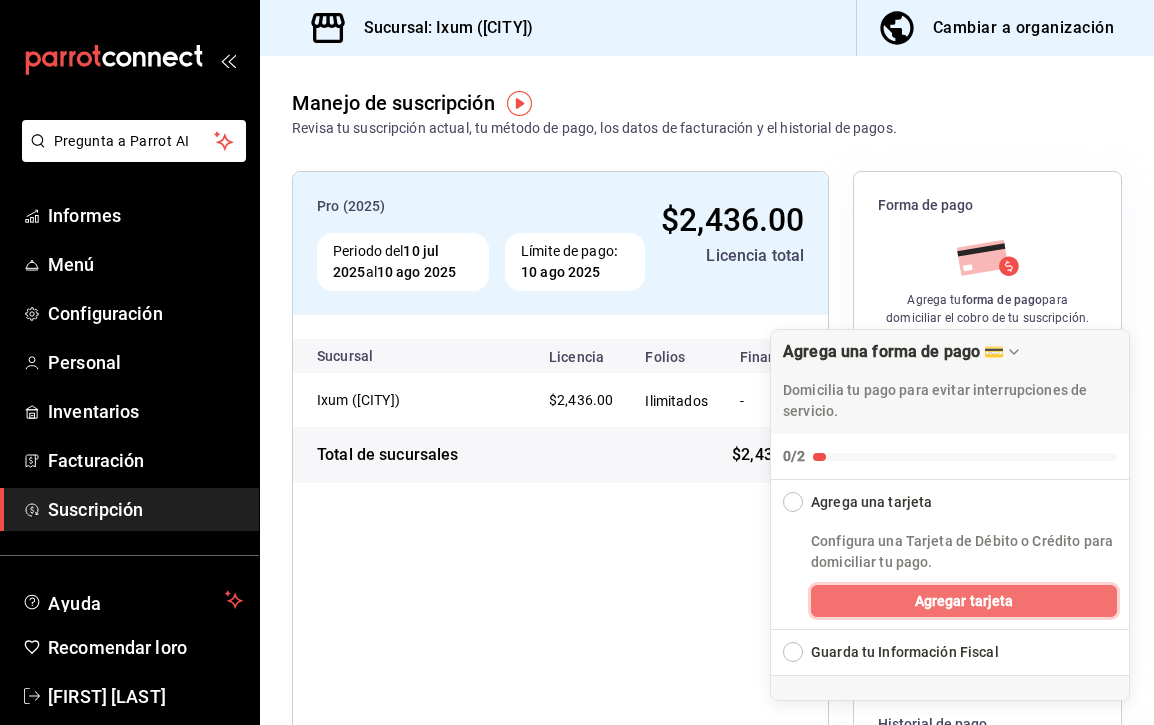click on "Agregar tarjeta" at bounding box center [964, 601] 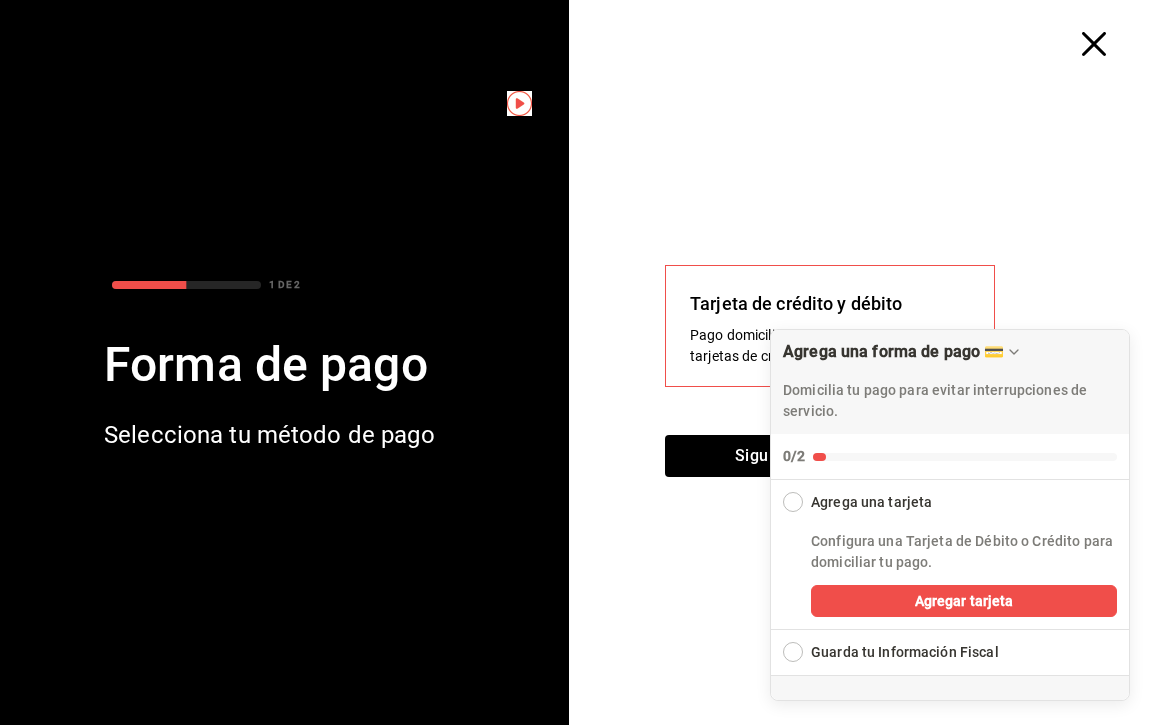 click on "Tarjeta de crédito y débito Pago domiciliado con cualquiera de tus tarjetas de crédito y débito" at bounding box center [830, 326] 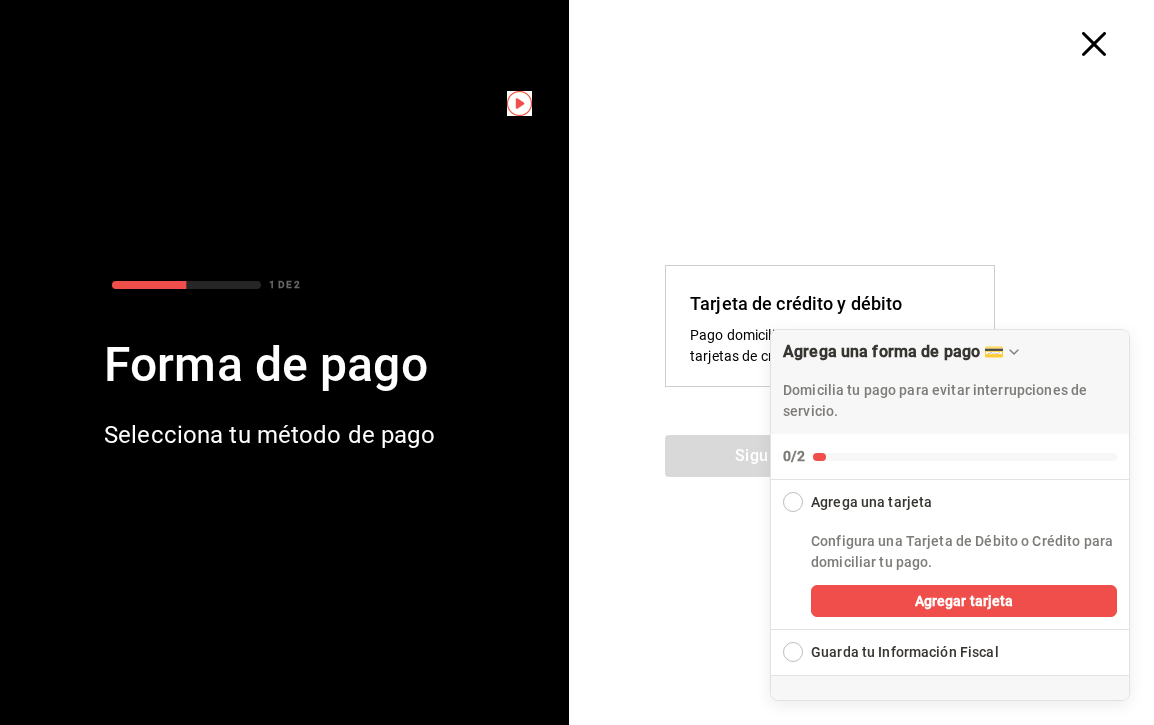 click on "Tarjeta de crédito y débito Pago domiciliado con cualquiera de tus tarjetas de crédito y débito" at bounding box center [830, 326] 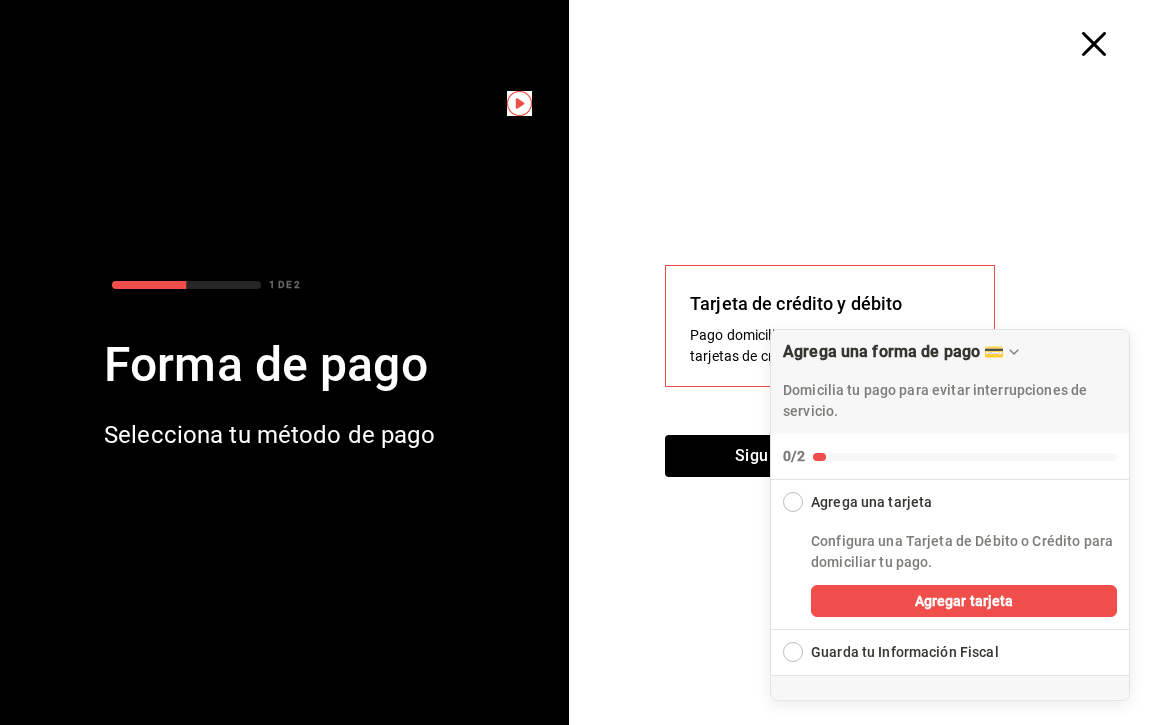click on "Tarjeta de crédito y débito Pago domiciliado con cualquiera de tus tarjetas de crédito y débito Siguiente" at bounding box center [869, 390] 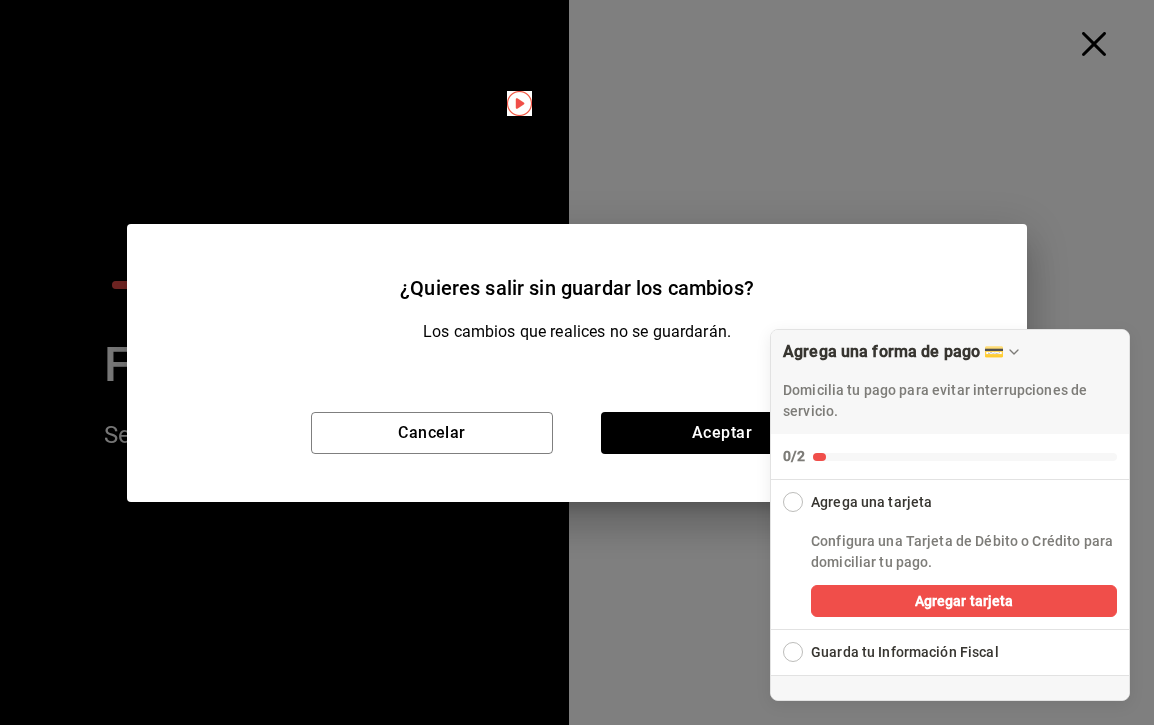 click on "¿Quieres salir sin guardar los cambios? Los cambios que realices no se guardarán. Cancelar Aceptar" at bounding box center [577, 362] 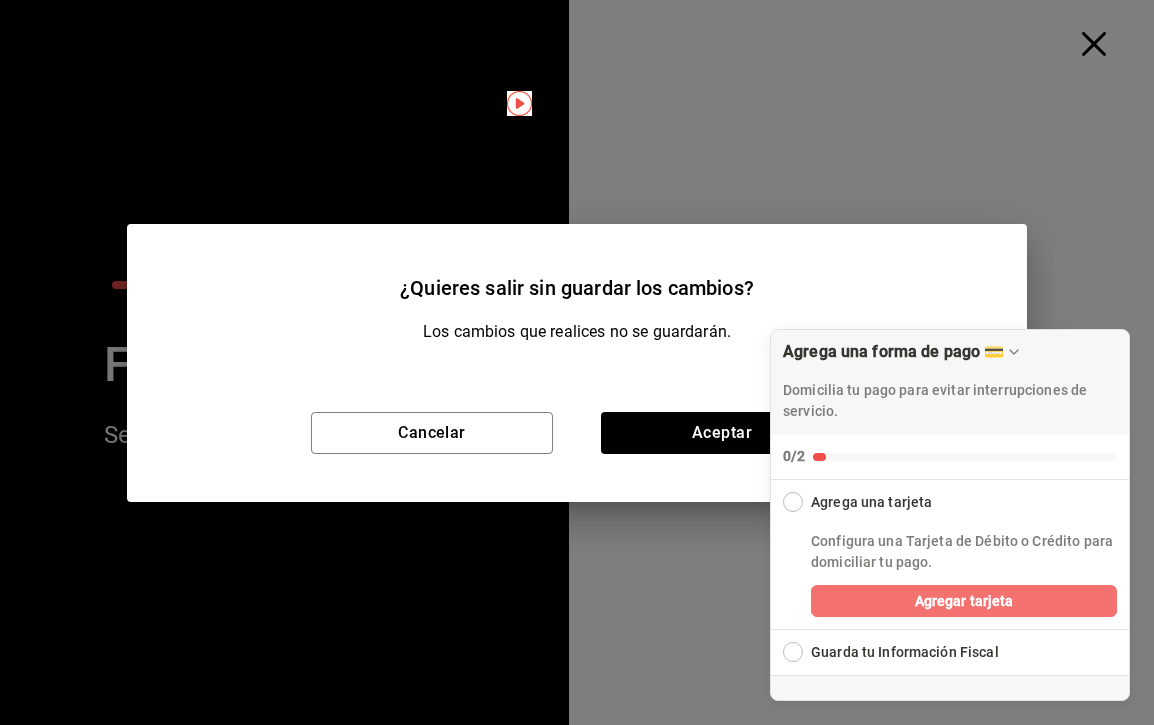 click on "Agregar tarjeta" at bounding box center [964, 601] 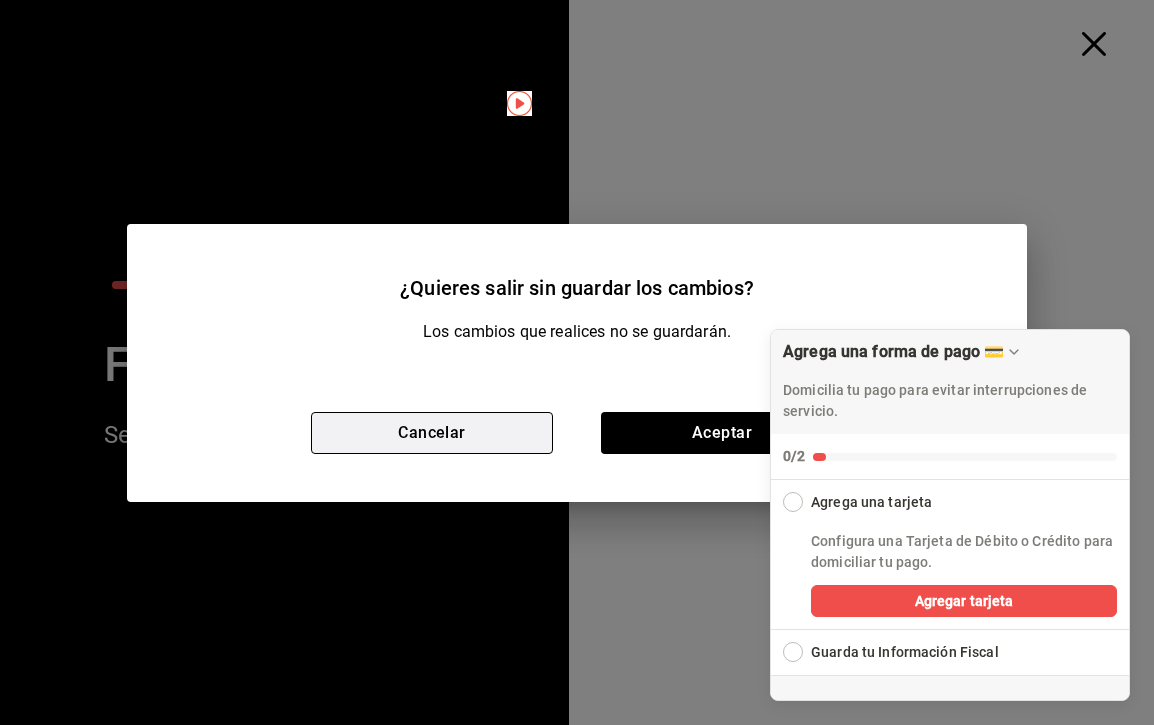 click on "Cancelar" at bounding box center [432, 432] 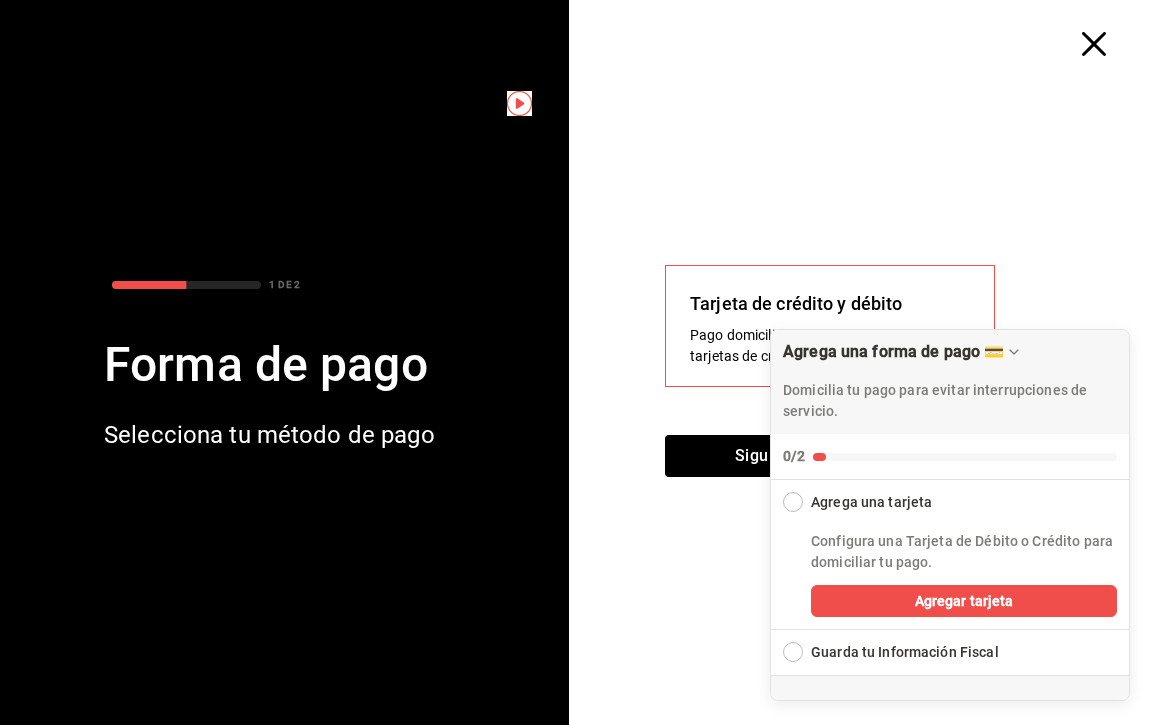 click at bounding box center (793, 502) 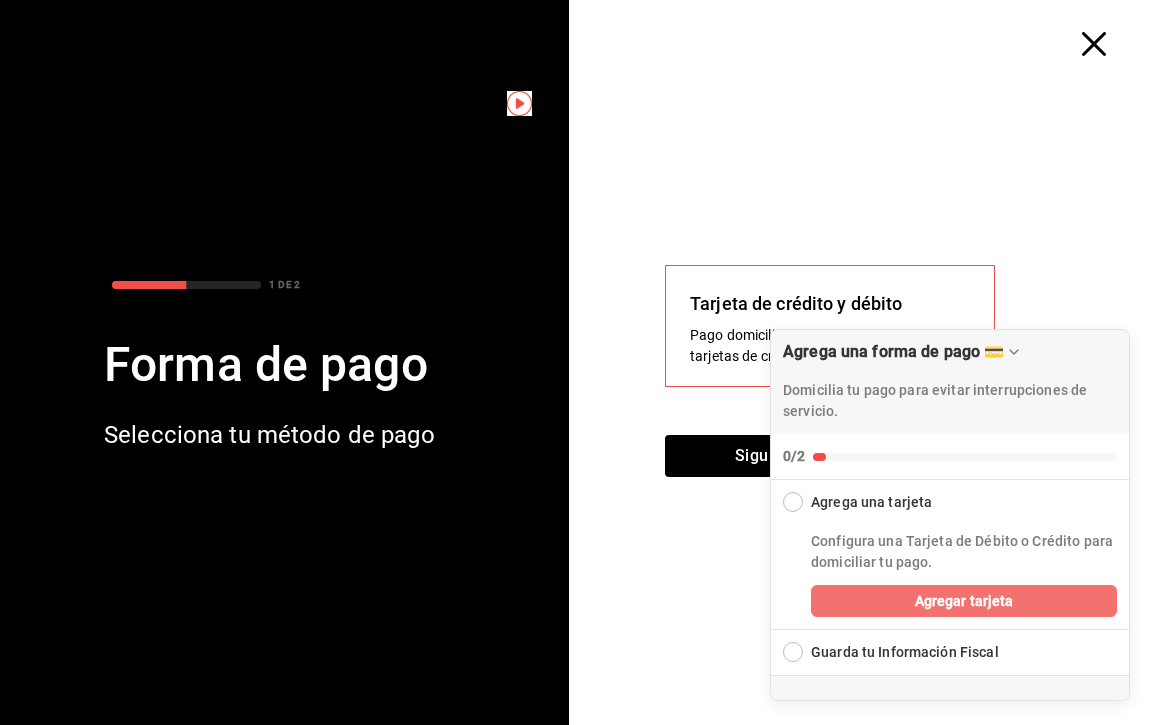 click on "Agregar tarjeta" at bounding box center (964, 601) 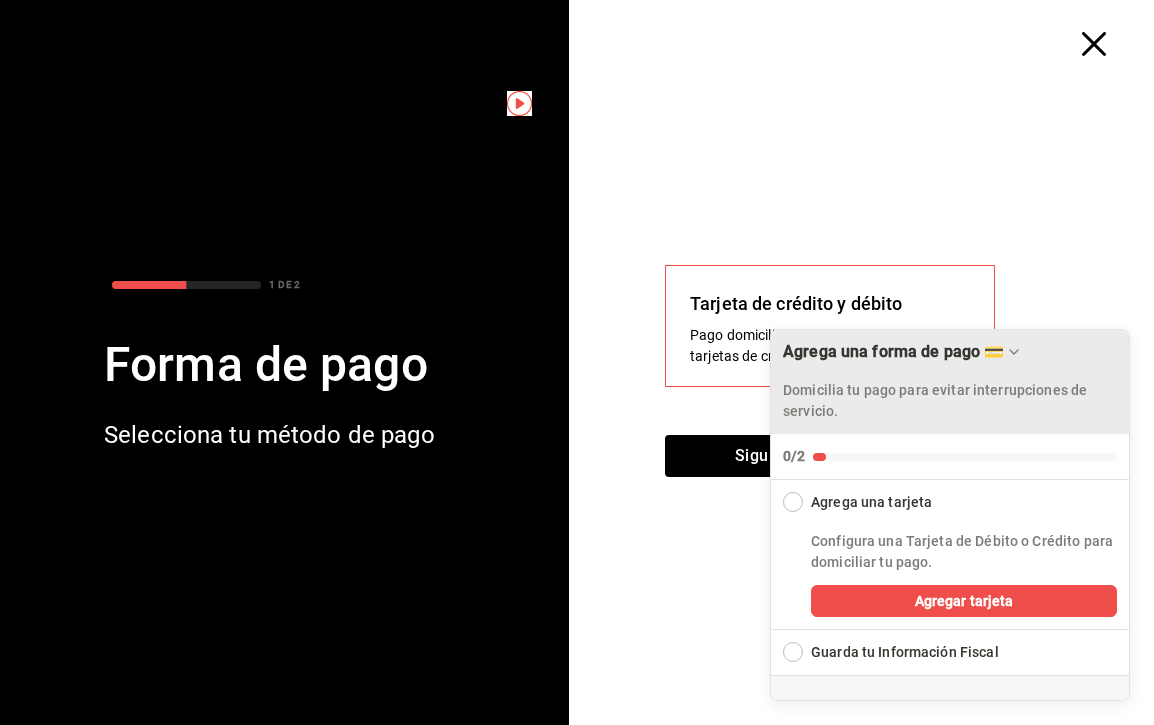 click 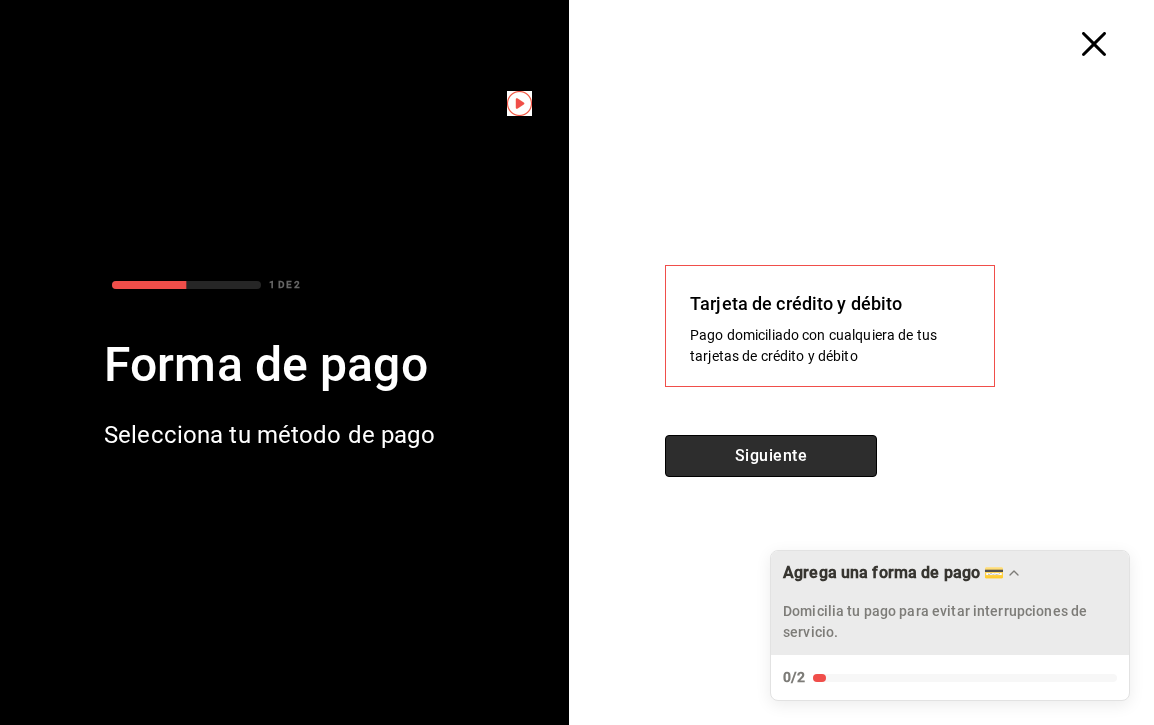 click on "Siguiente" at bounding box center [771, 456] 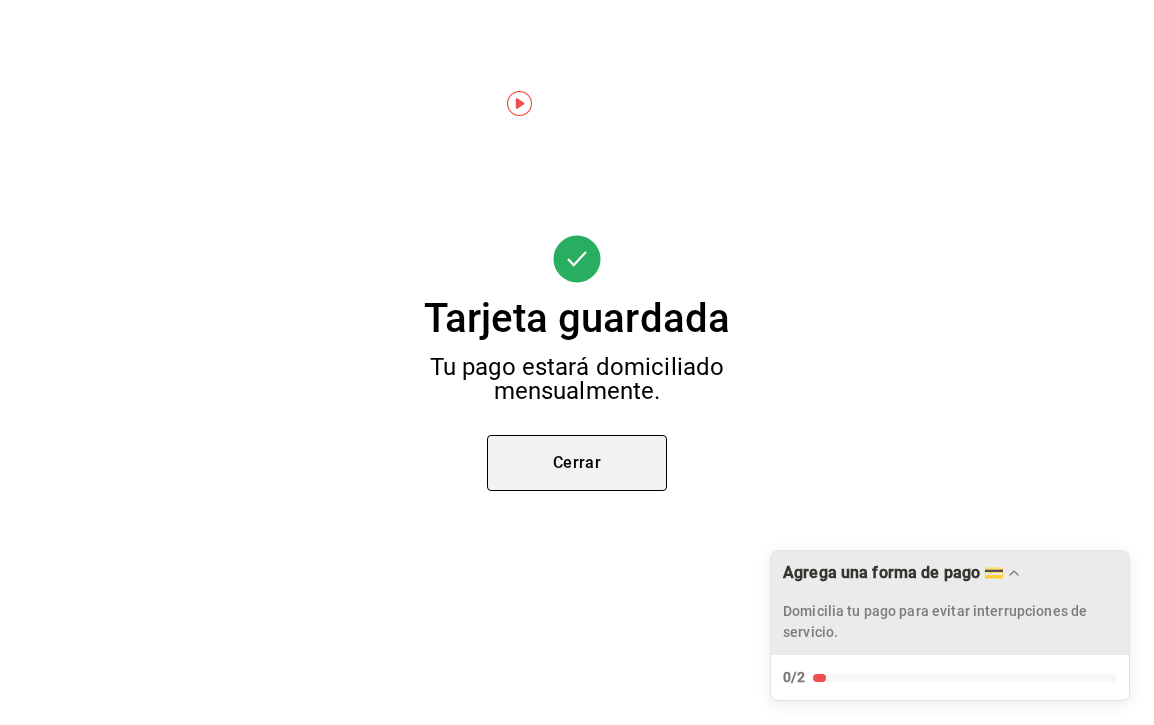 click on "Cerrar" at bounding box center [577, 463] 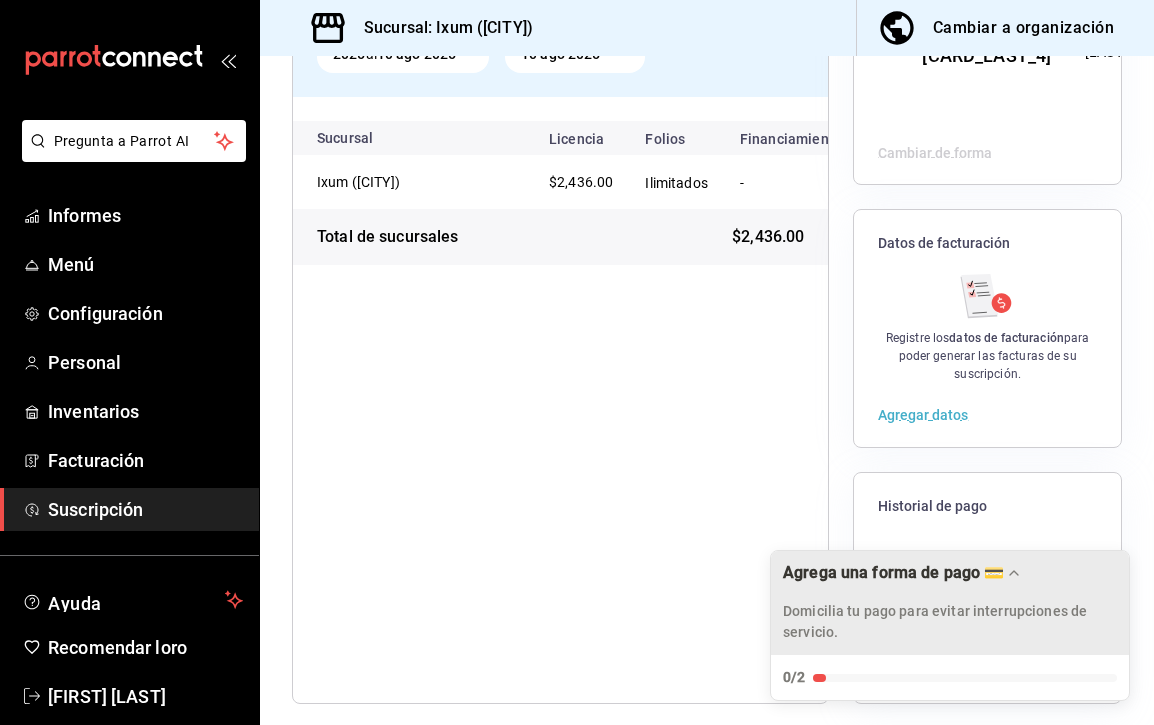 scroll, scrollTop: 228, scrollLeft: 0, axis: vertical 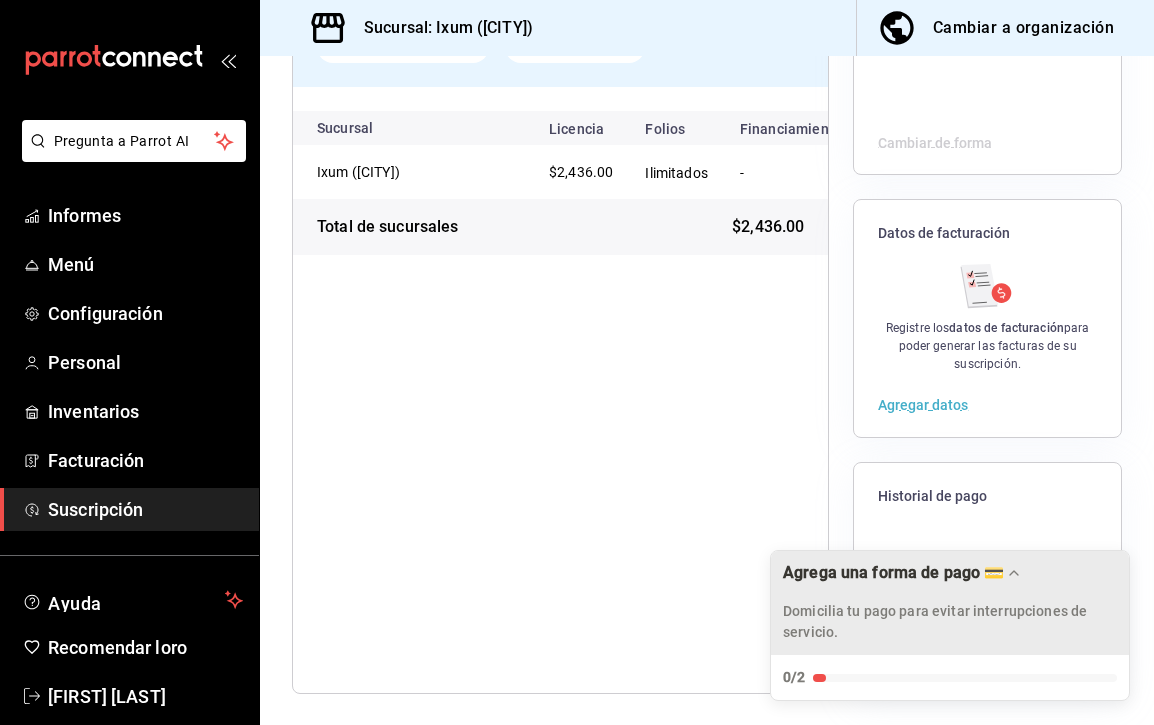 click on "Agregar datos" at bounding box center [923, 406] 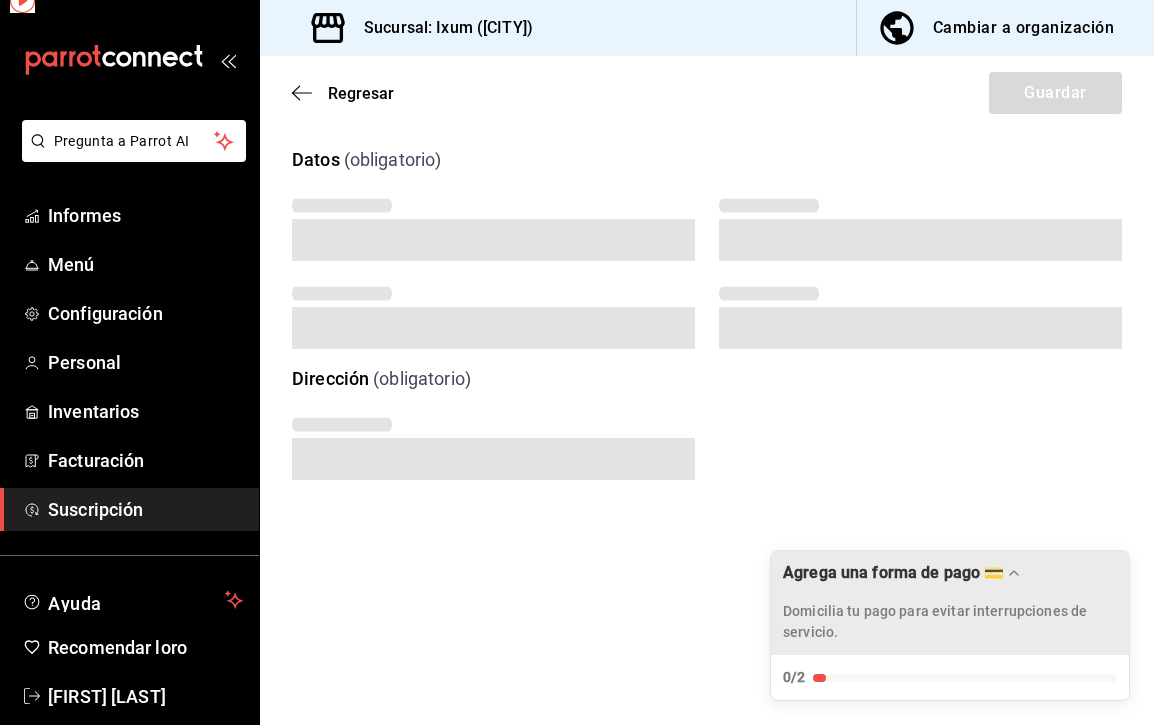 scroll, scrollTop: 0, scrollLeft: 0, axis: both 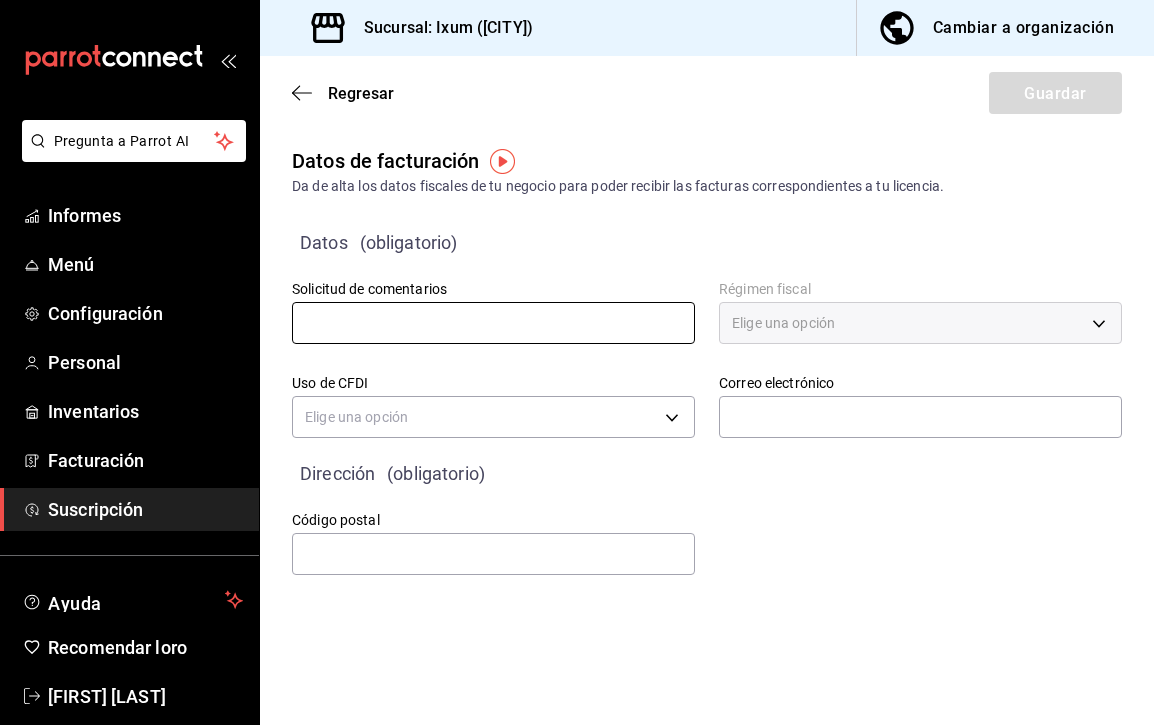 click at bounding box center [493, 323] 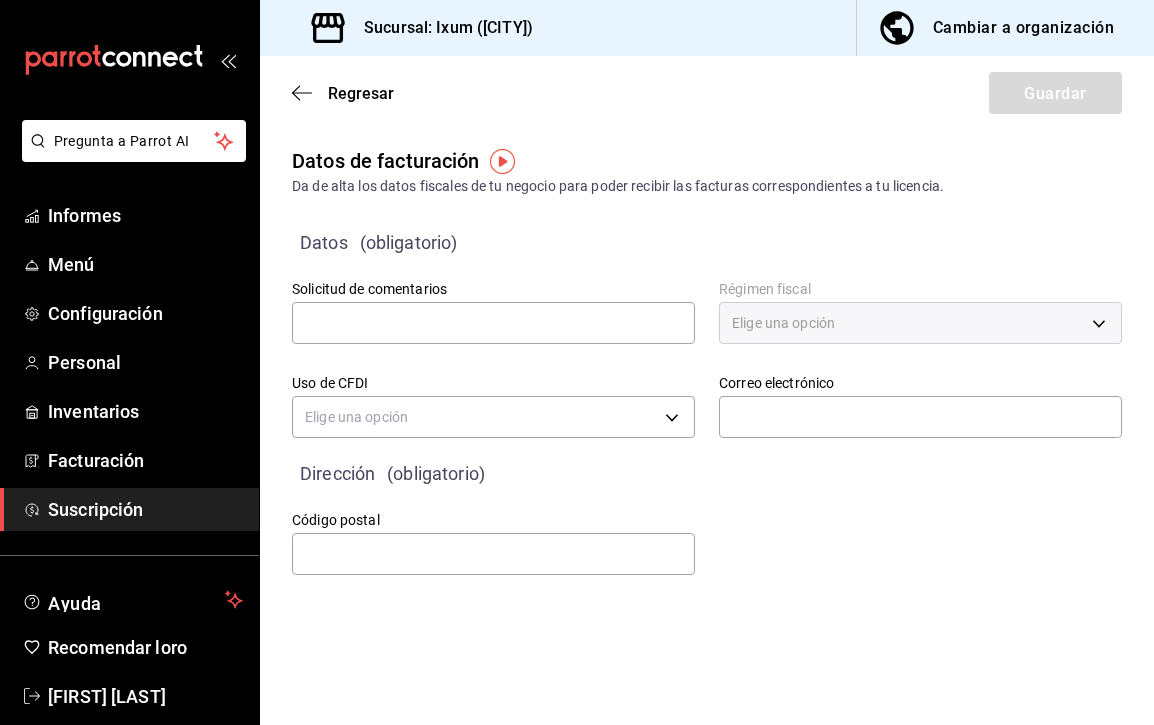 click on "Elige una opción" at bounding box center [783, 323] 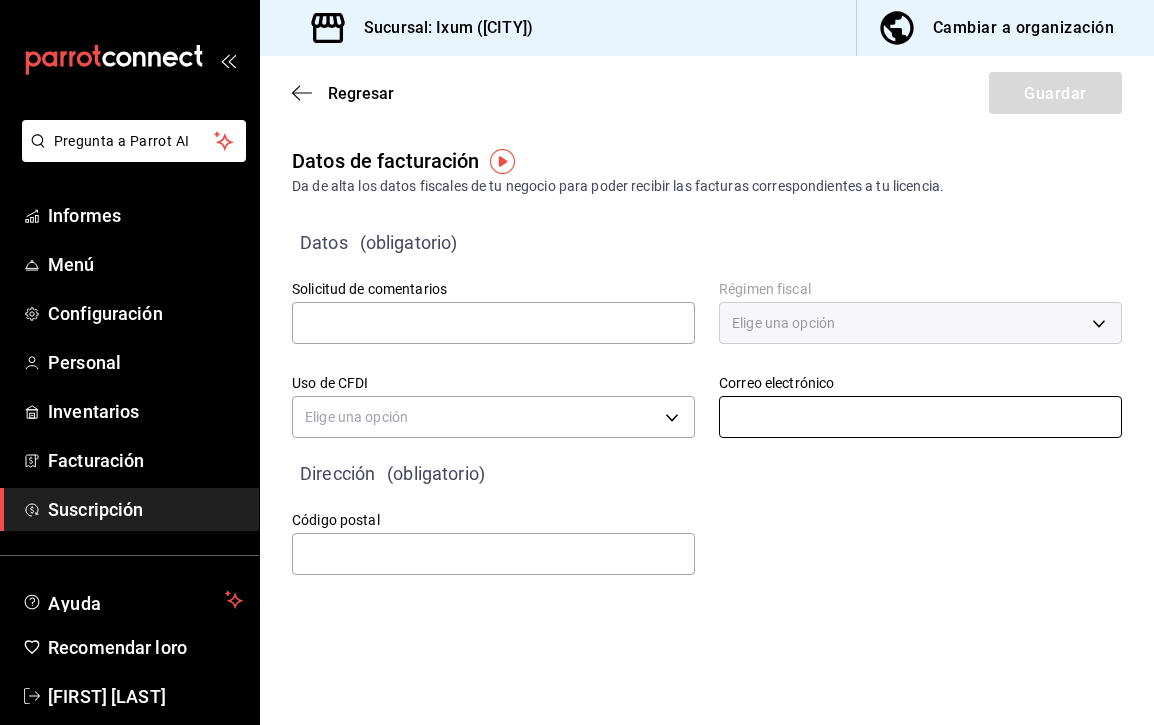 click at bounding box center (920, 417) 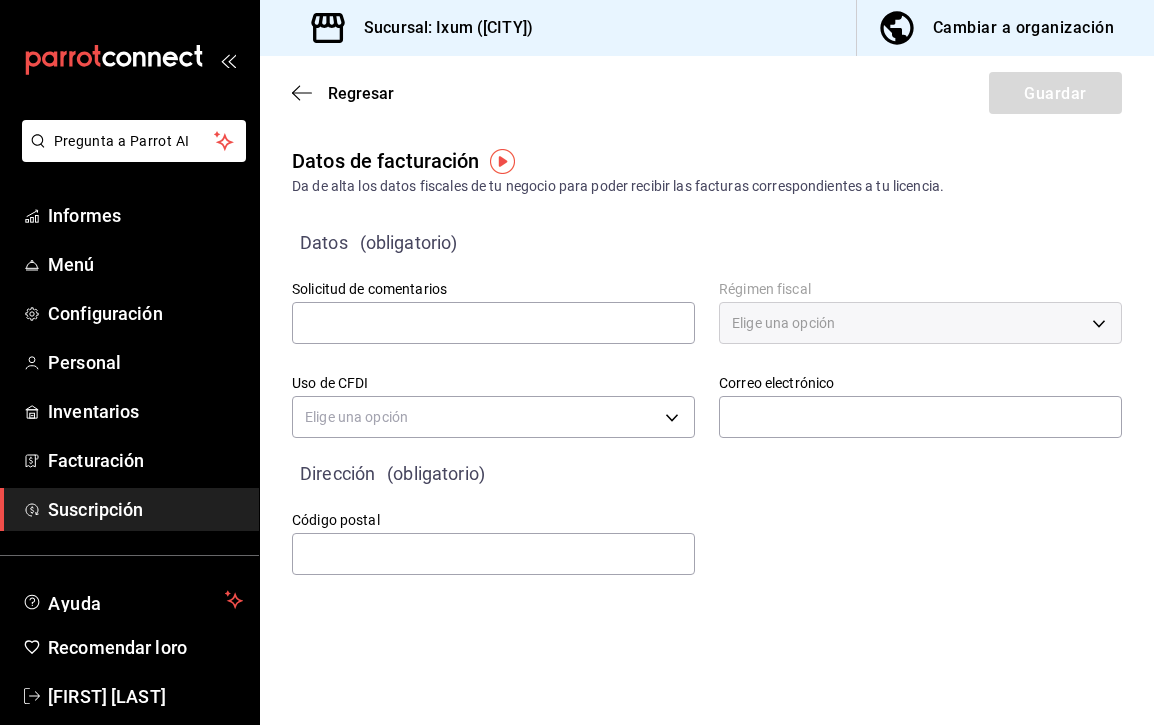 click on "Uso de CFDI Elige una opción" at bounding box center [481, 397] 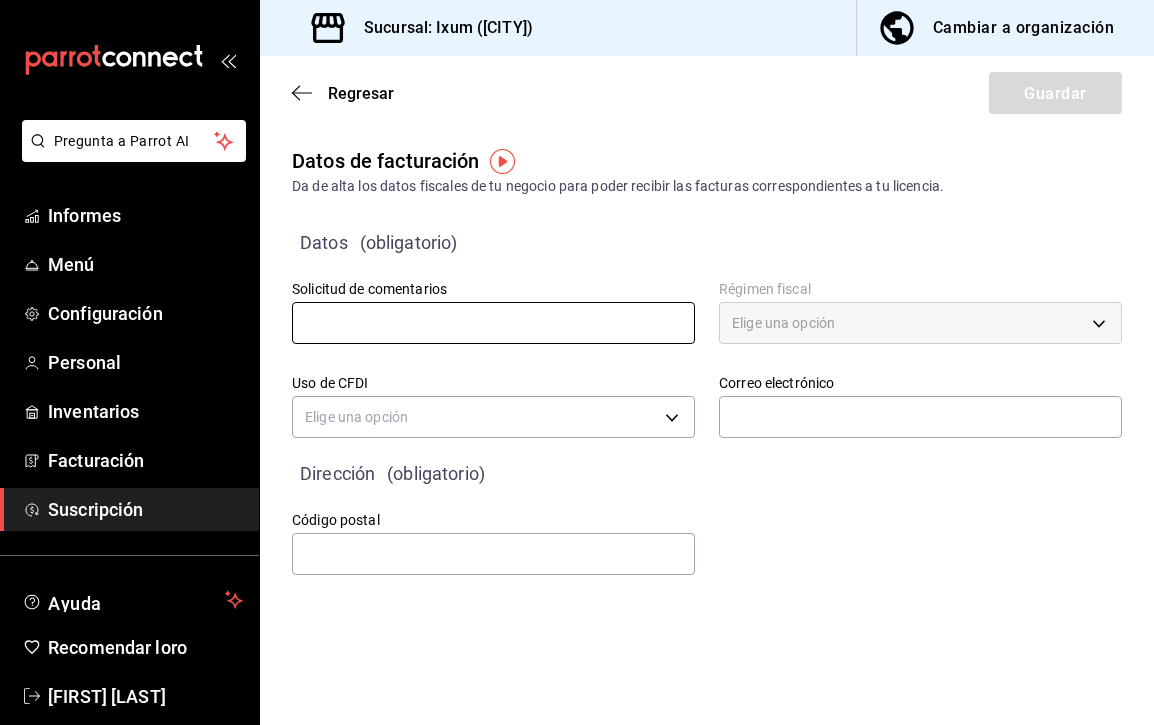 click at bounding box center (493, 323) 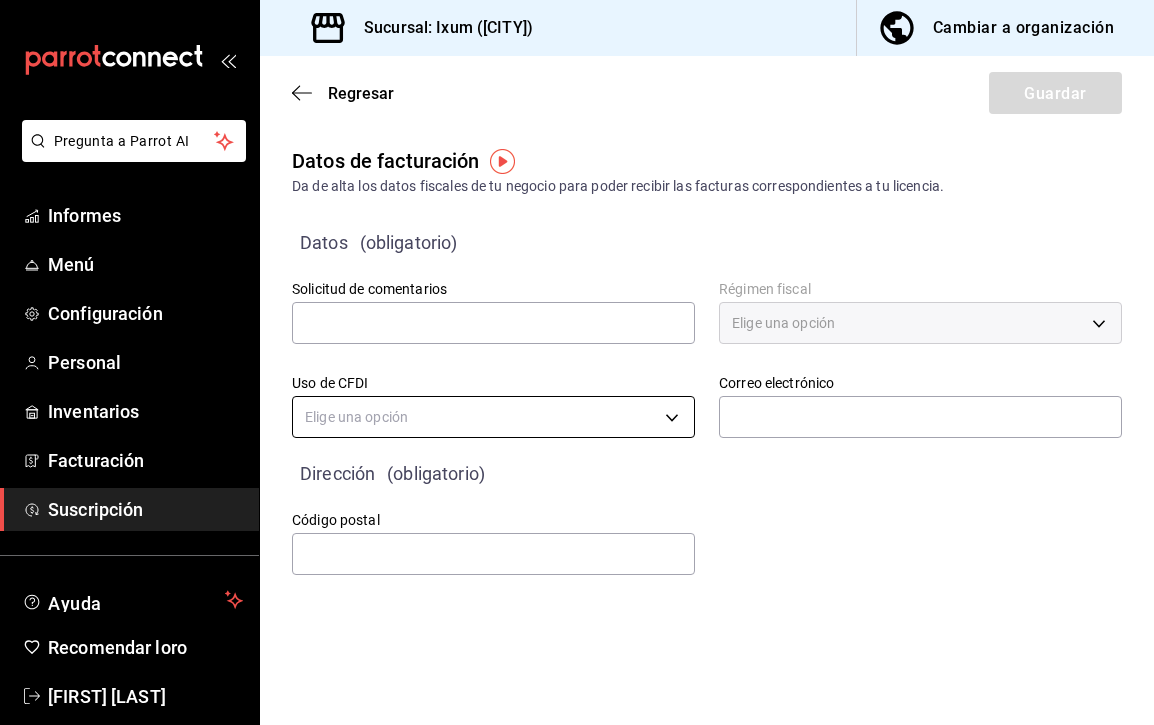 click on "Recomendar loro   [FIRST] [LAST]   Sugerir nueva función   Sucursal: [CITY] Cambiar a organización Regresar Guardar Datos de facturación Da de alta los datos fiscales de tu negocio para poder recibir las facturas correspondientes a tu licencia. Datos (obligatorio) Solicitud de comentarios Régimen fiscal Elige una opción Uso de CFDI Elige una opción Correo electrónico [EMAIL] Dirección (obligatorio) Código postal Texto original Valora esta traducción Tu opinión servirá para ayudar a mejorar el Traductor de Google GANA 1 MES GRATIS EN TU SUSCRIPCIÓN AQUÍ ¿Recuerdas cómo empezó tu restaurante? Hoy puedes ayudar a un colega a tener el mismo cambio que tú viviste. Recomienda Parrot directamente desde tu Portal Administrador. Es fácil y rápido. 🎁 Por cada restaurante que se una, ganas 1 mes gratis. Ver video tutorial Ir a un video Ver video tutorial Ir a un video Informes" at bounding box center [577, 362] 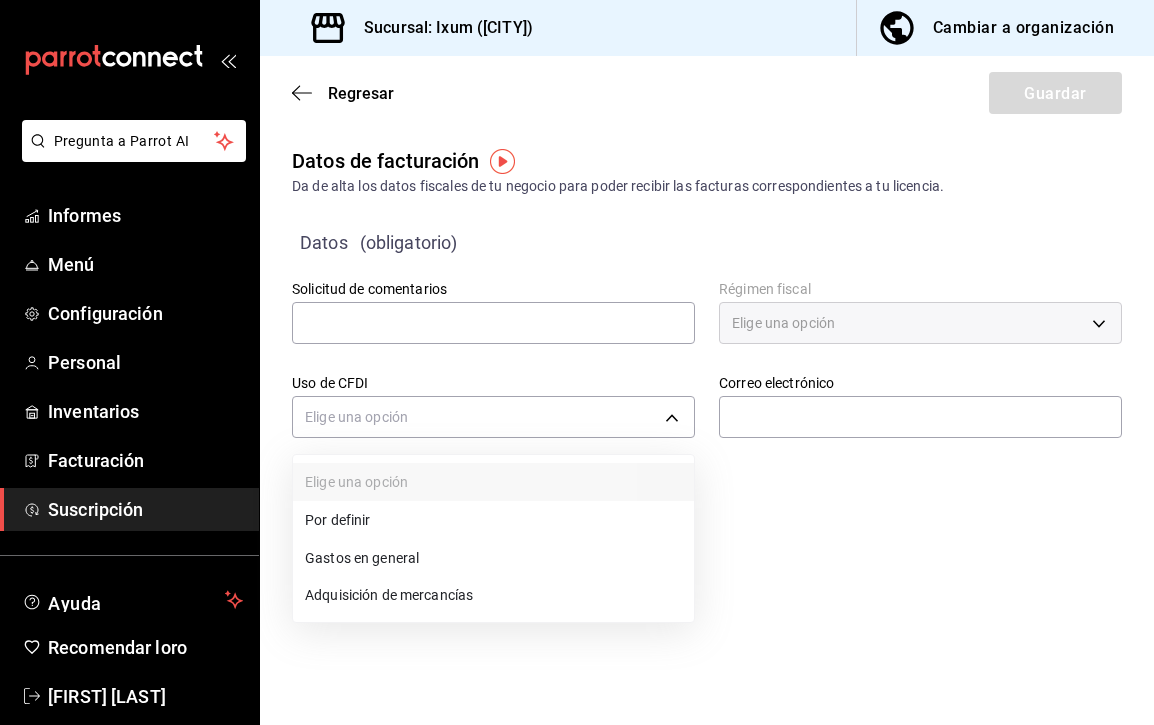 click on "Gastos en general" at bounding box center [362, 557] 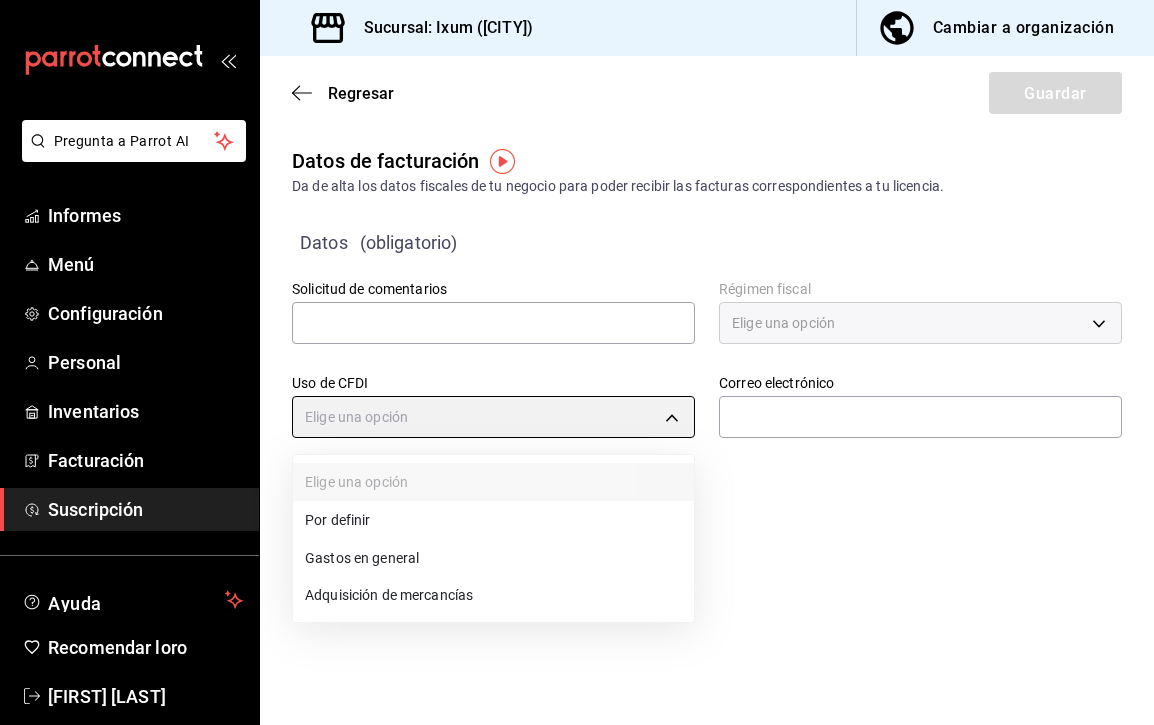 type on "G03" 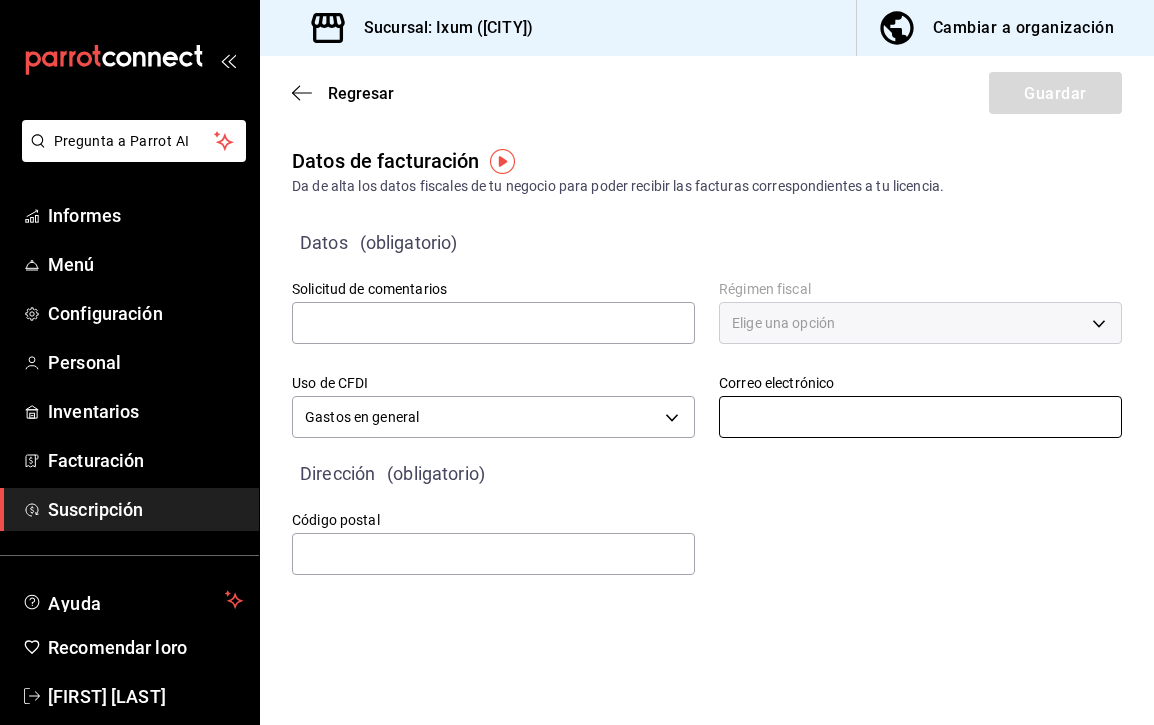 click at bounding box center (920, 417) 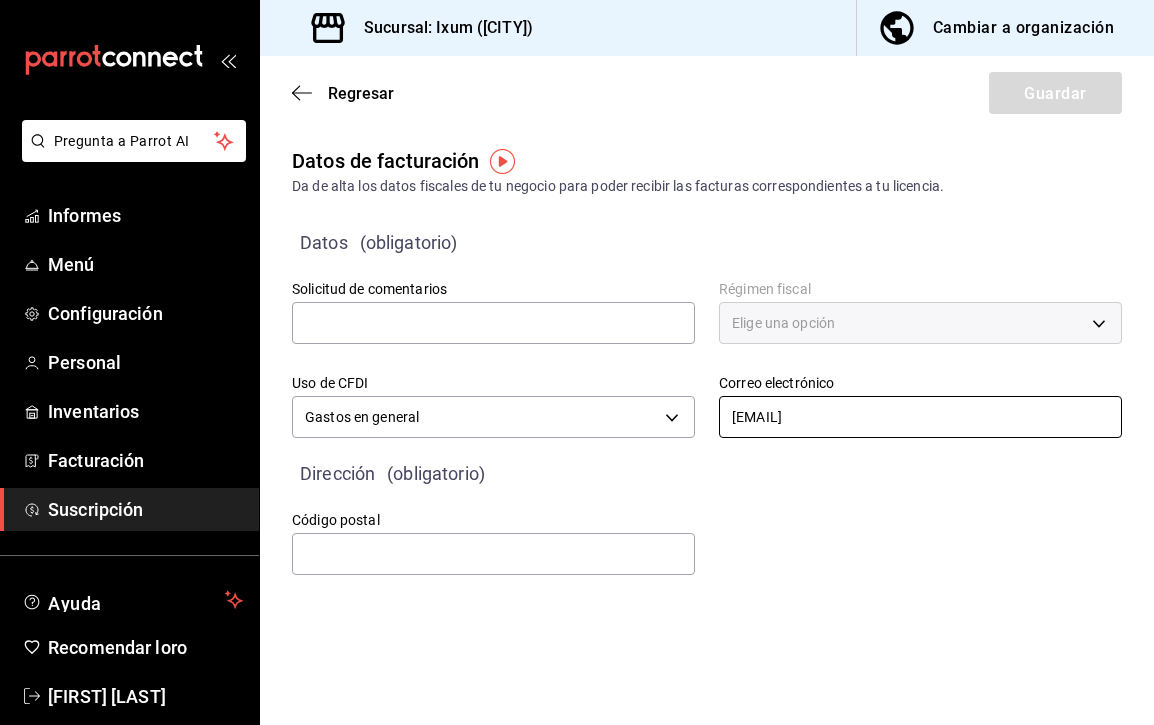 type on "[EMAIL]" 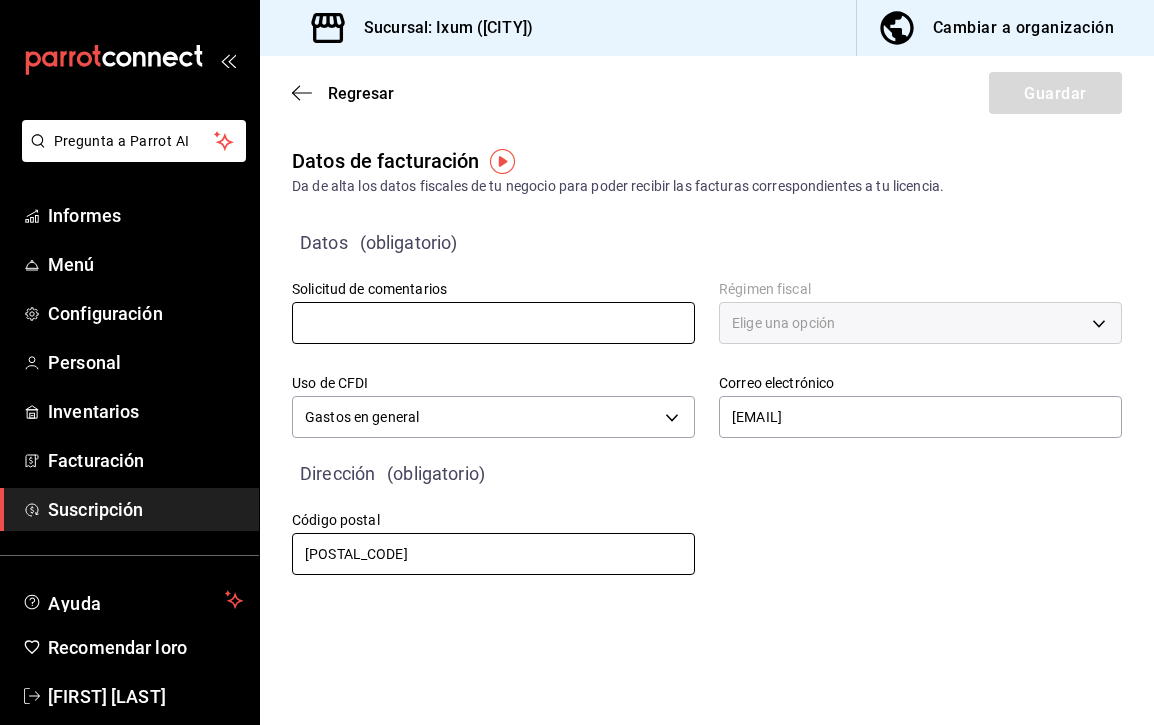 type on "[POSTAL_CODE]" 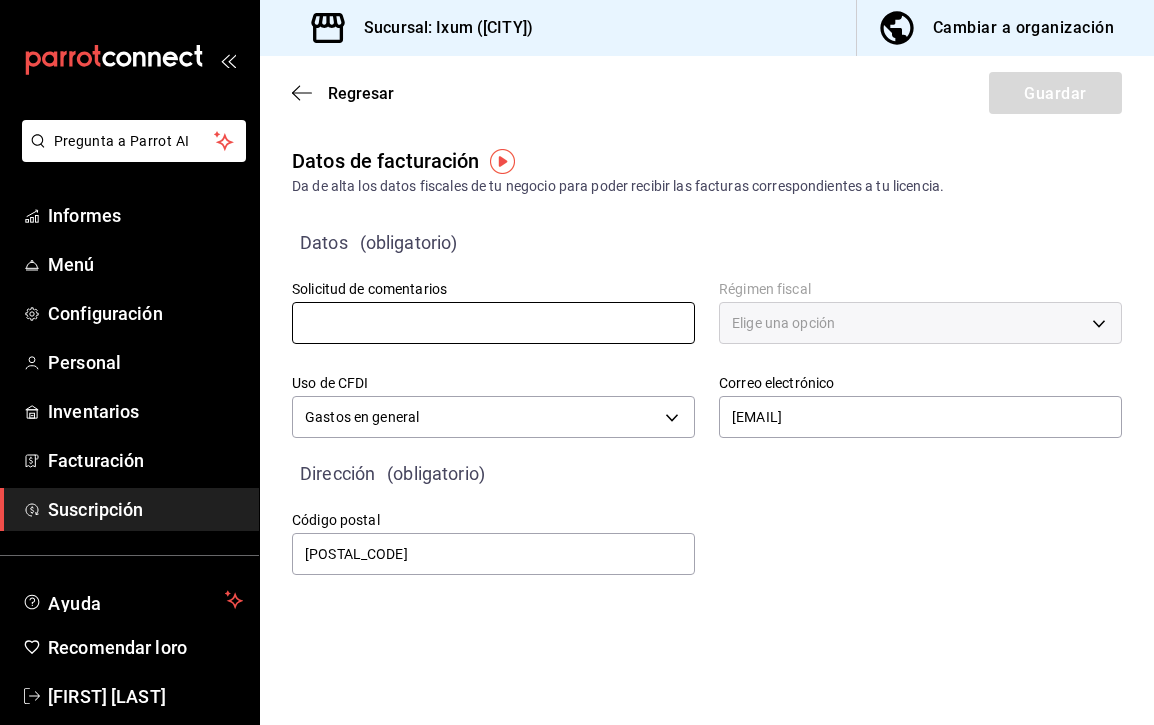click at bounding box center (493, 323) 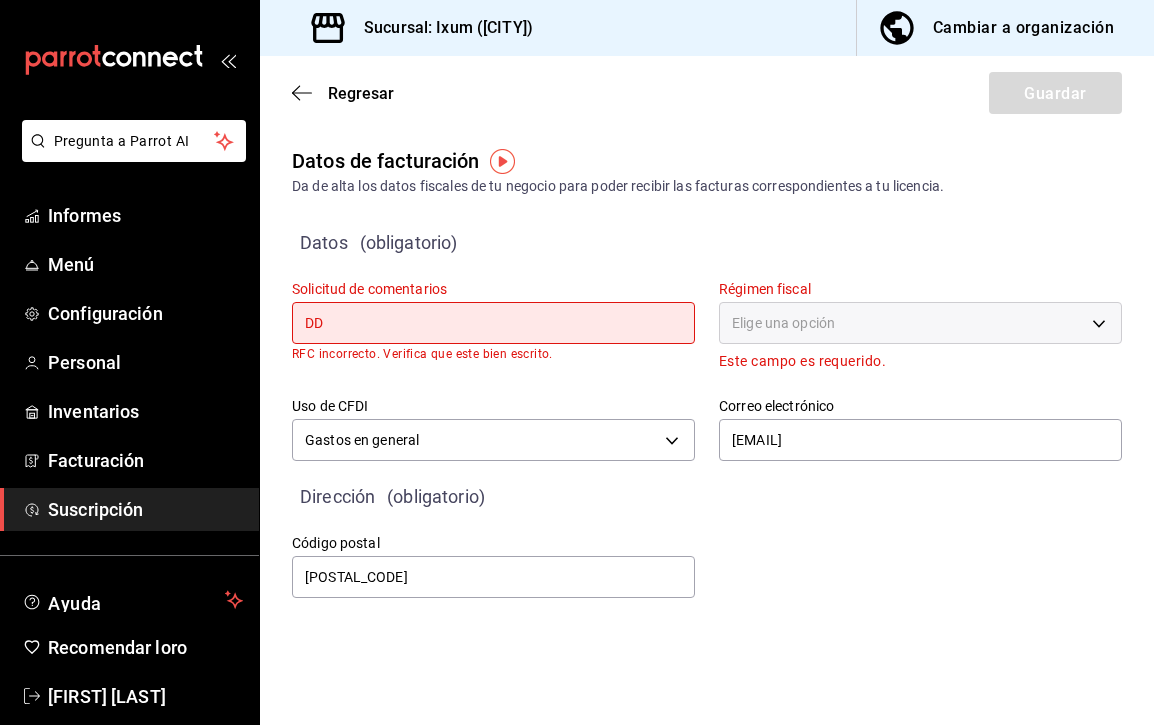type on "D" 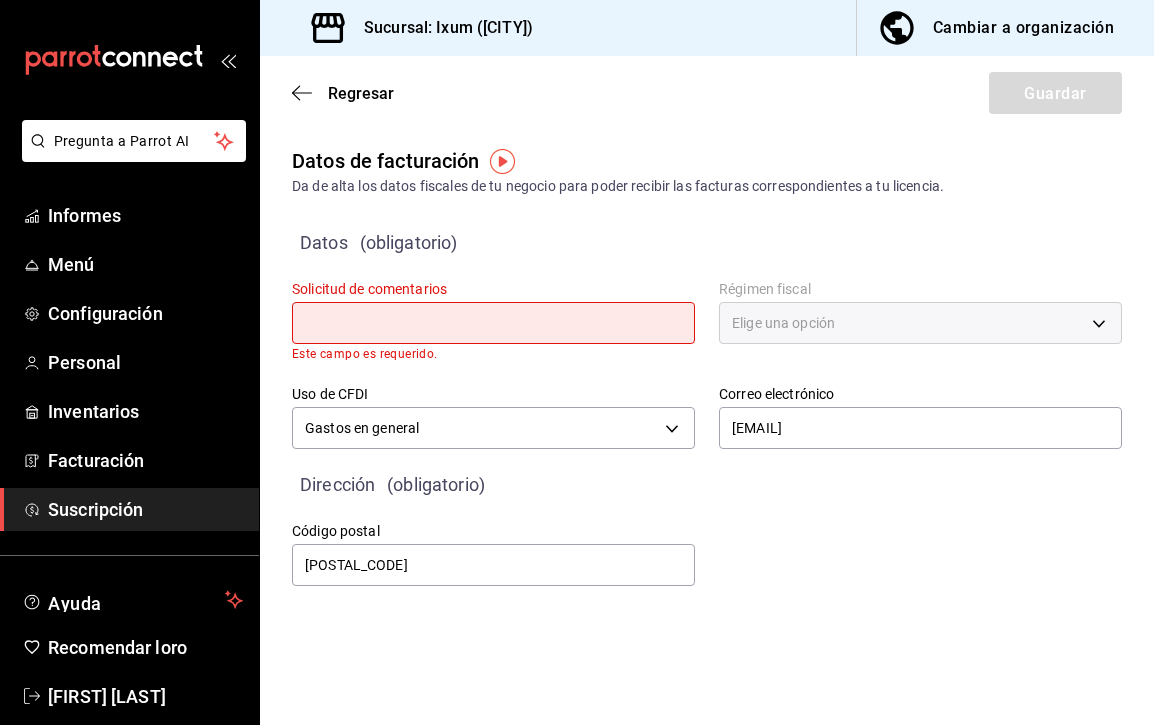 paste on "[ID_NUMBER]" 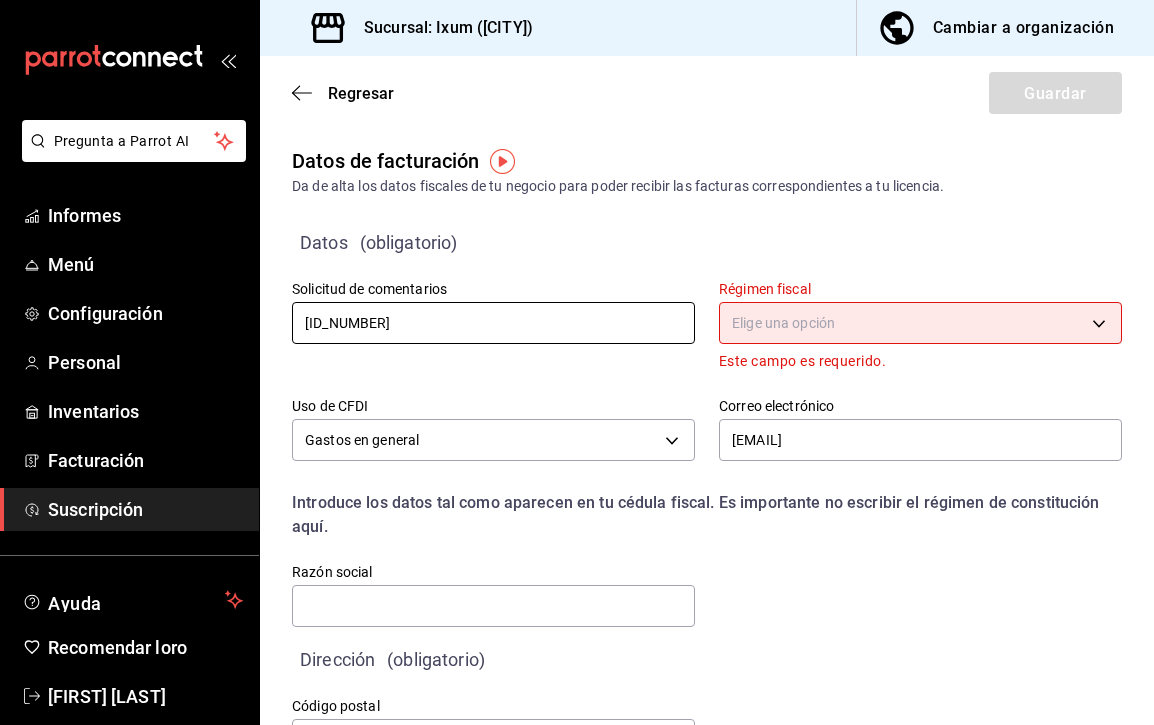 type on "[ID_NUMBER]" 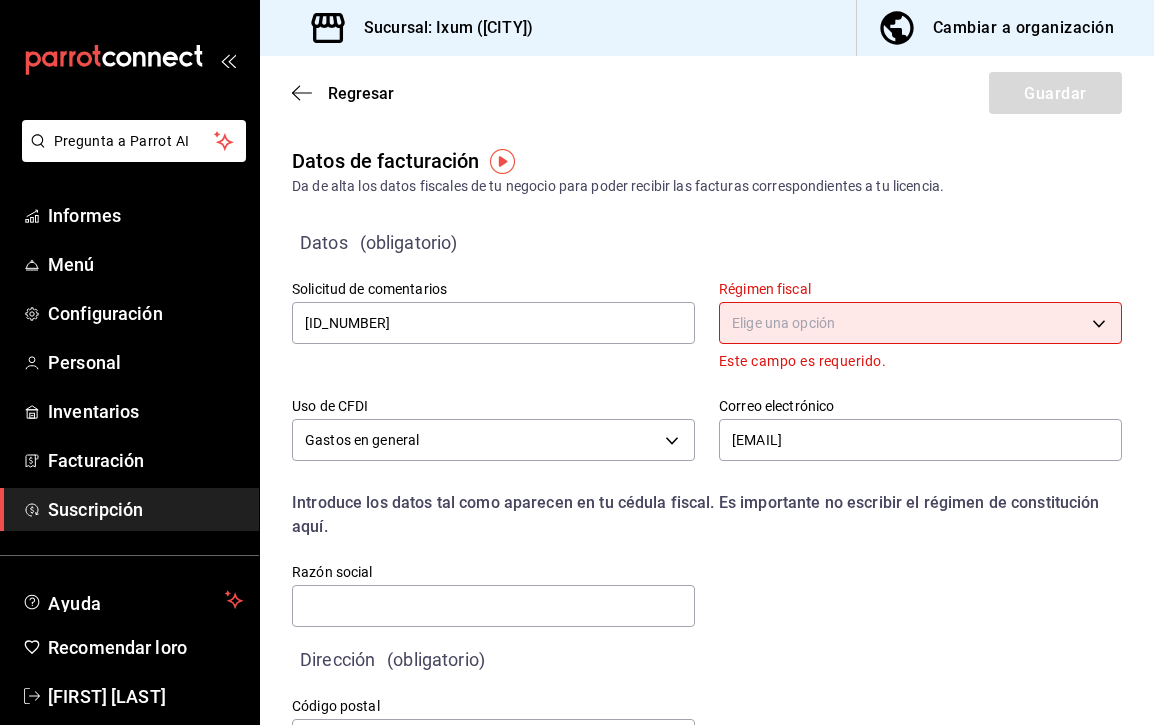 click on "Recomendar loro   [FIRST] [LAST]   Sugerir nueva función   Sucursal: [CITY] Cambiar a organización Regresar Guardar Datos de facturación Da de alta los datos fiscales de tu negocio para poder recibir las facturas correspondientes a tu licencia. Datos (obligatorio) Solicitud de comentarios [ID_NUMBER] Régimen fiscal Elige una opción Este campo es requerido. Uso de CFDI Gastos en general G03 Correo electrónico [EMAIL] Introduce los datos tal como aparecen en tu cédula fiscal. Es importante no escribir el régimen de constitución aquí. Razón social Dirección (obligatorio) Código postal [POSTAL_CODE] Texto original Valora esta traducción Tu opinión servirá para ayudar a mejorar el Traductor de Google GANA 1 MES GRATIS EN TU SUSCRIPCIÓN AQUÍ Ver video tutorial Ir a un video Ver video tutorial Ir a un video Pregunta a Parrot AI Informes   Menú   Configuración" at bounding box center [577, 362] 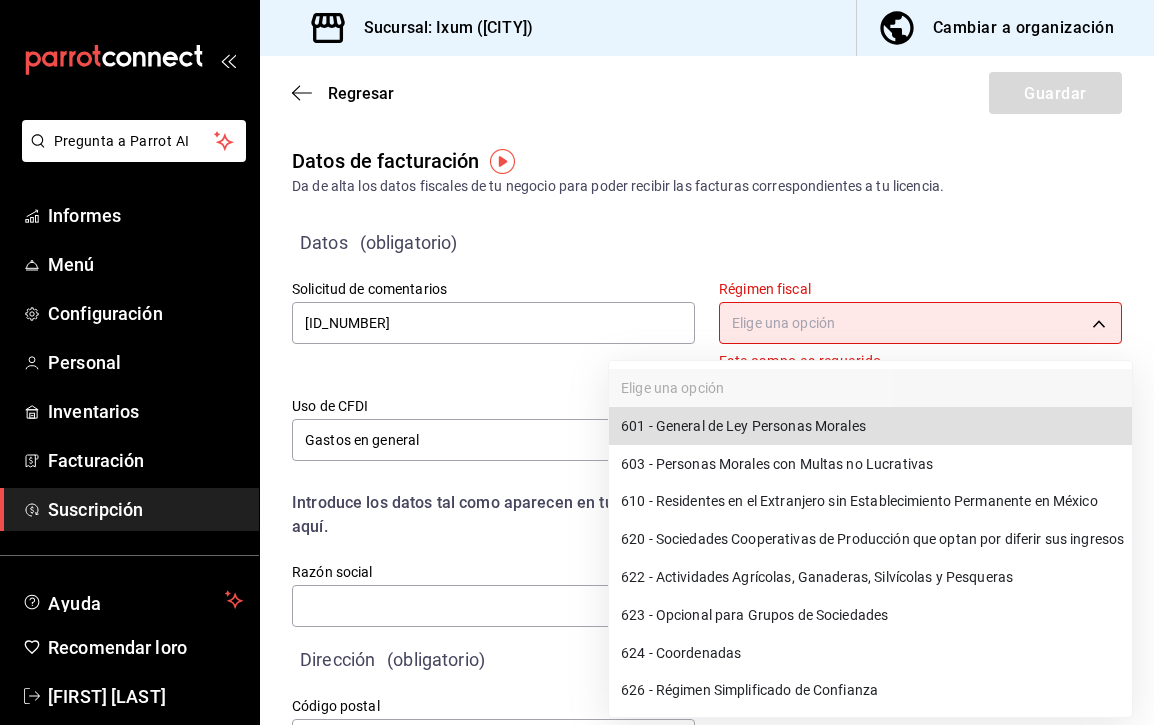 click on "601 - General de Ley Personas Morales" at bounding box center (743, 426) 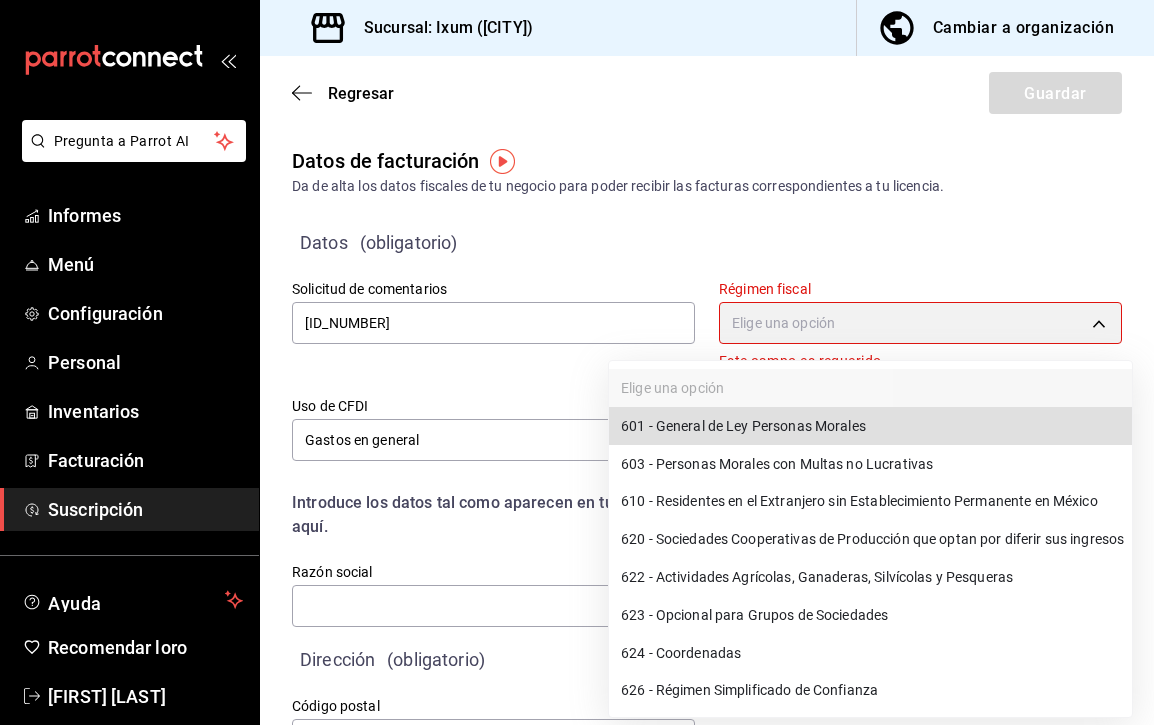 type on "601" 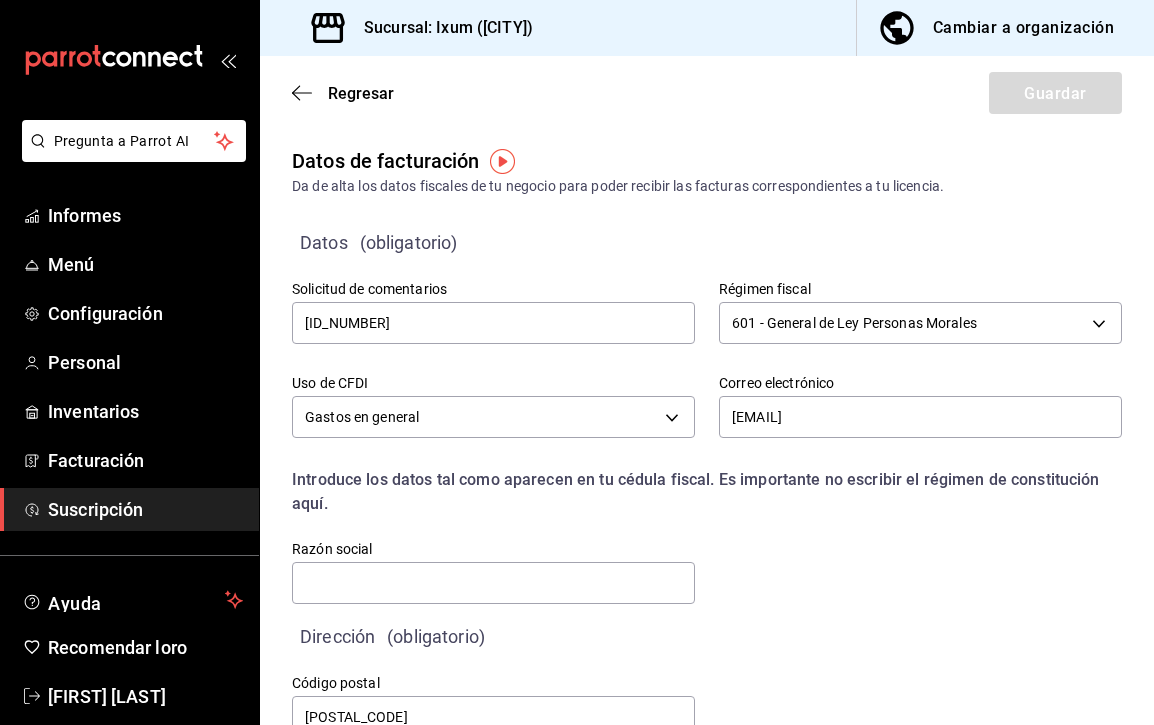 click on "Solicitud de comentarios [ID_NUMBER] Régimen fiscal 601 - General de Ley Personas Morales 601 Uso de CFDI Gastos en general G03 Correo electrónico [EMAIL] Introduce los datos tal como aparecen en tu cédula fiscal. Es importante no escribir el régimen de constitución aquí. Razón social" at bounding box center (683, 419) 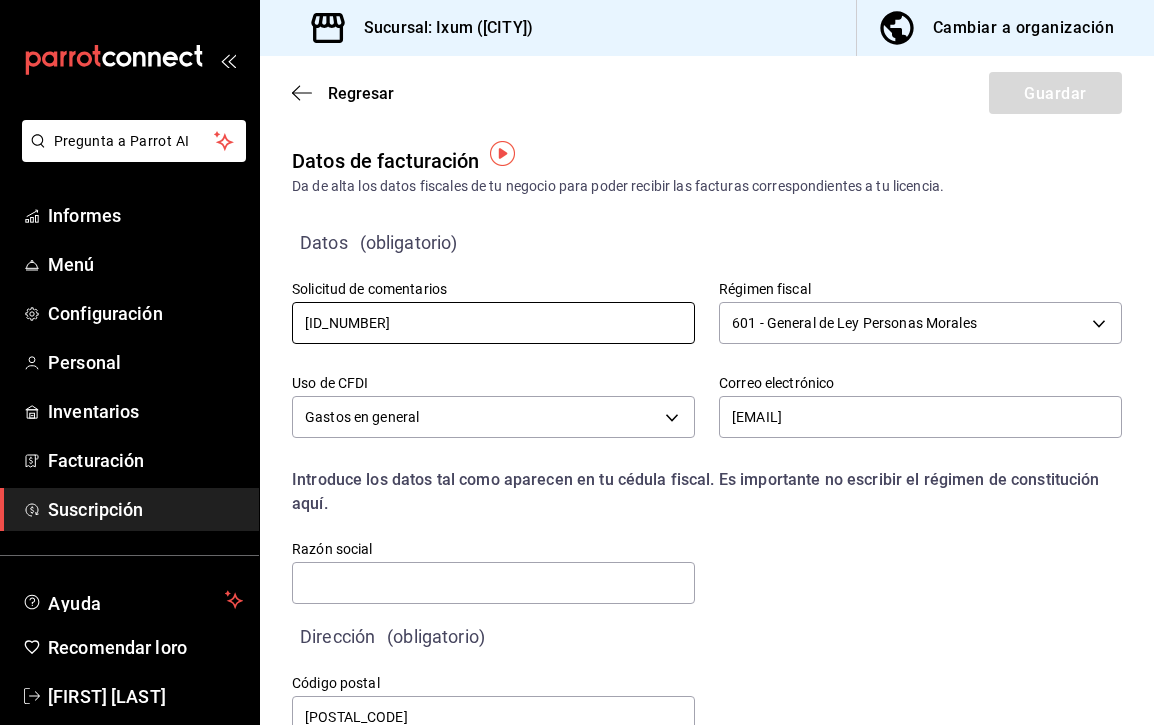 scroll, scrollTop: 64, scrollLeft: 0, axis: vertical 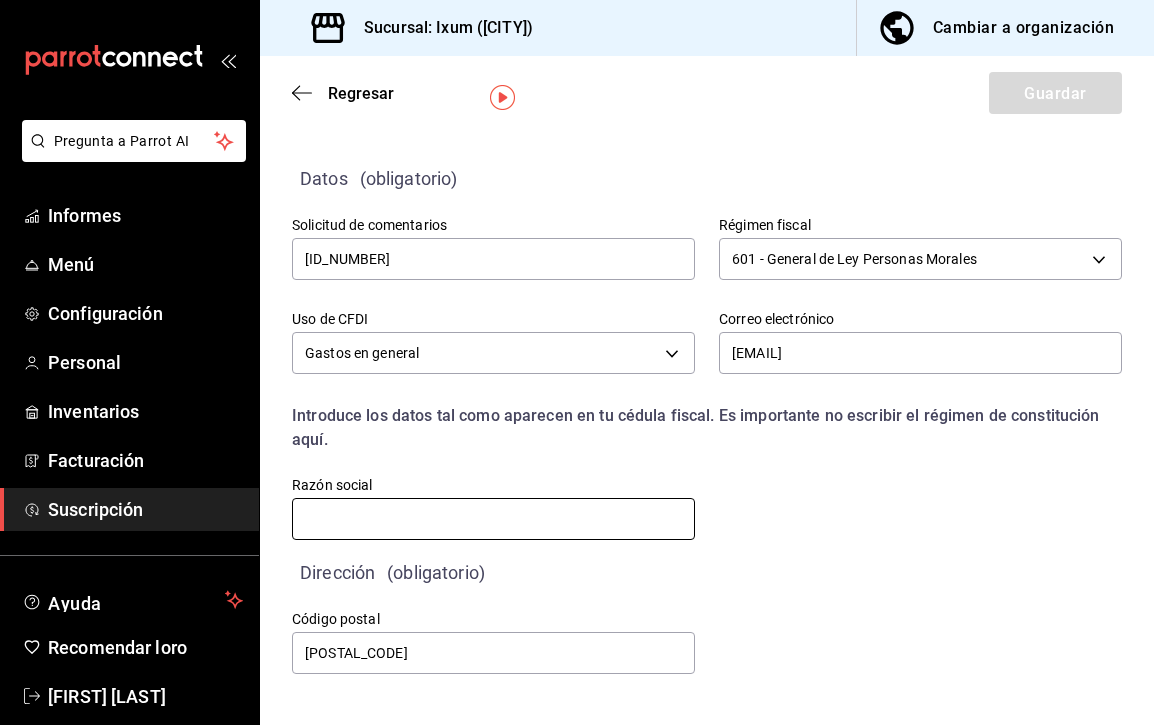 click at bounding box center [493, 519] 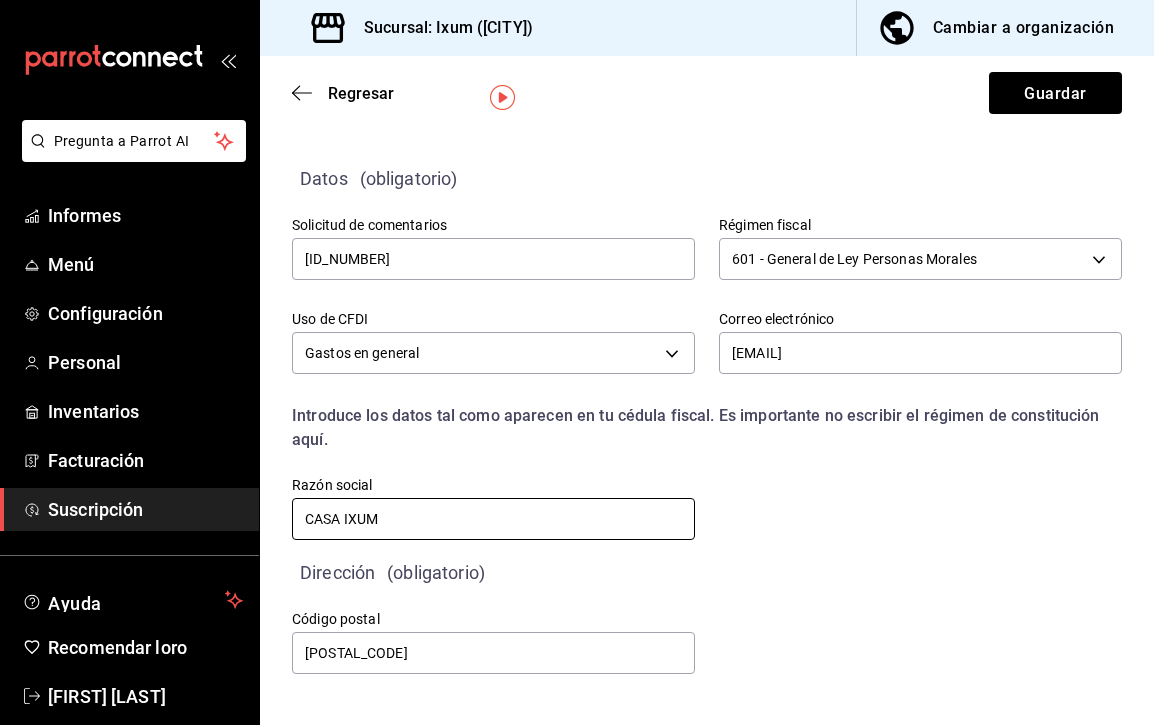 click on "CASA IXUM" at bounding box center [493, 519] 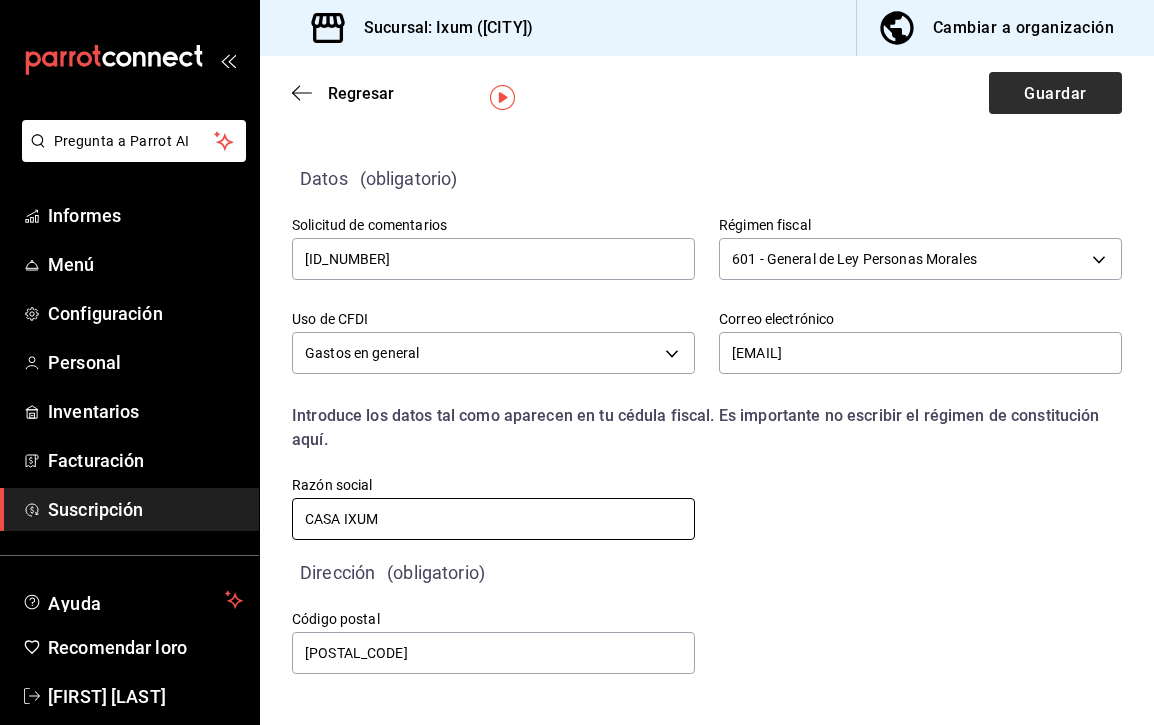 type on "CASA IXUM" 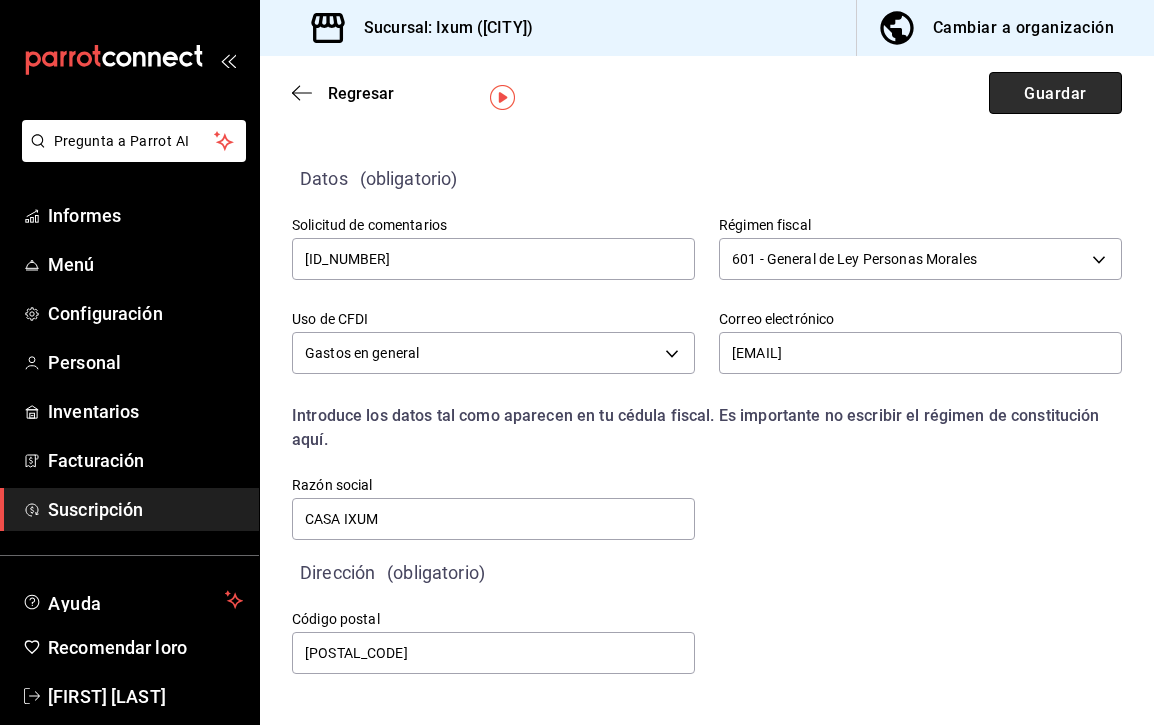 click on "Guardar" at bounding box center (1055, 92) 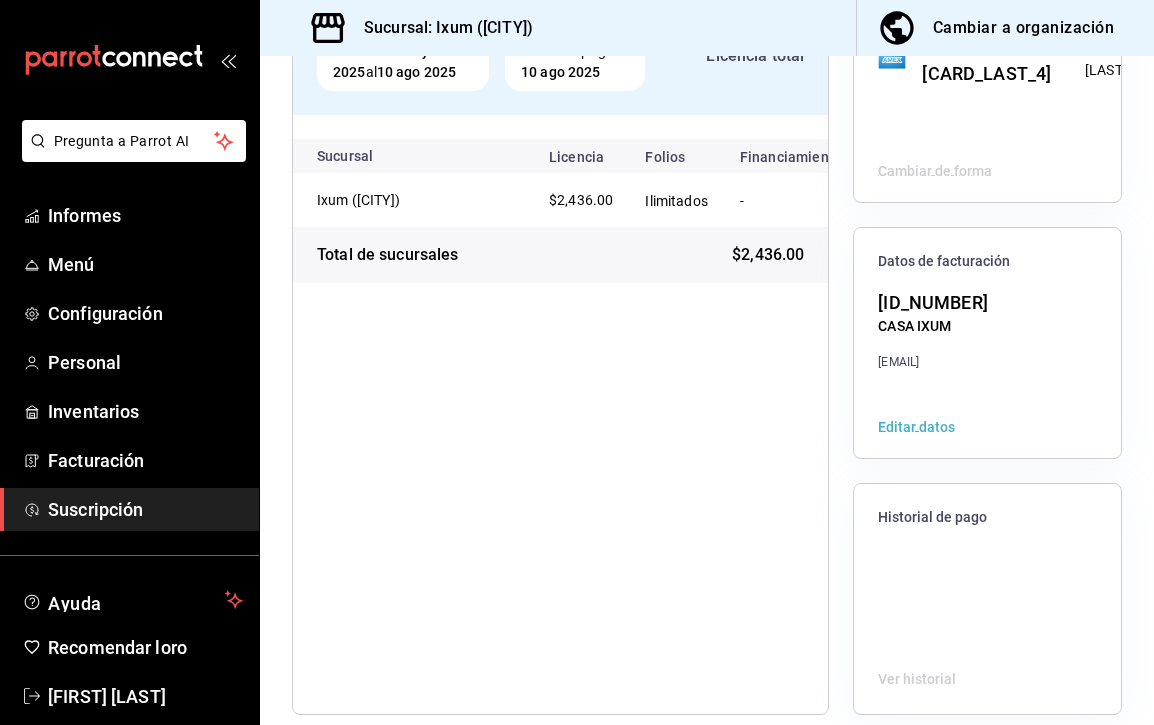scroll, scrollTop: 222, scrollLeft: 0, axis: vertical 